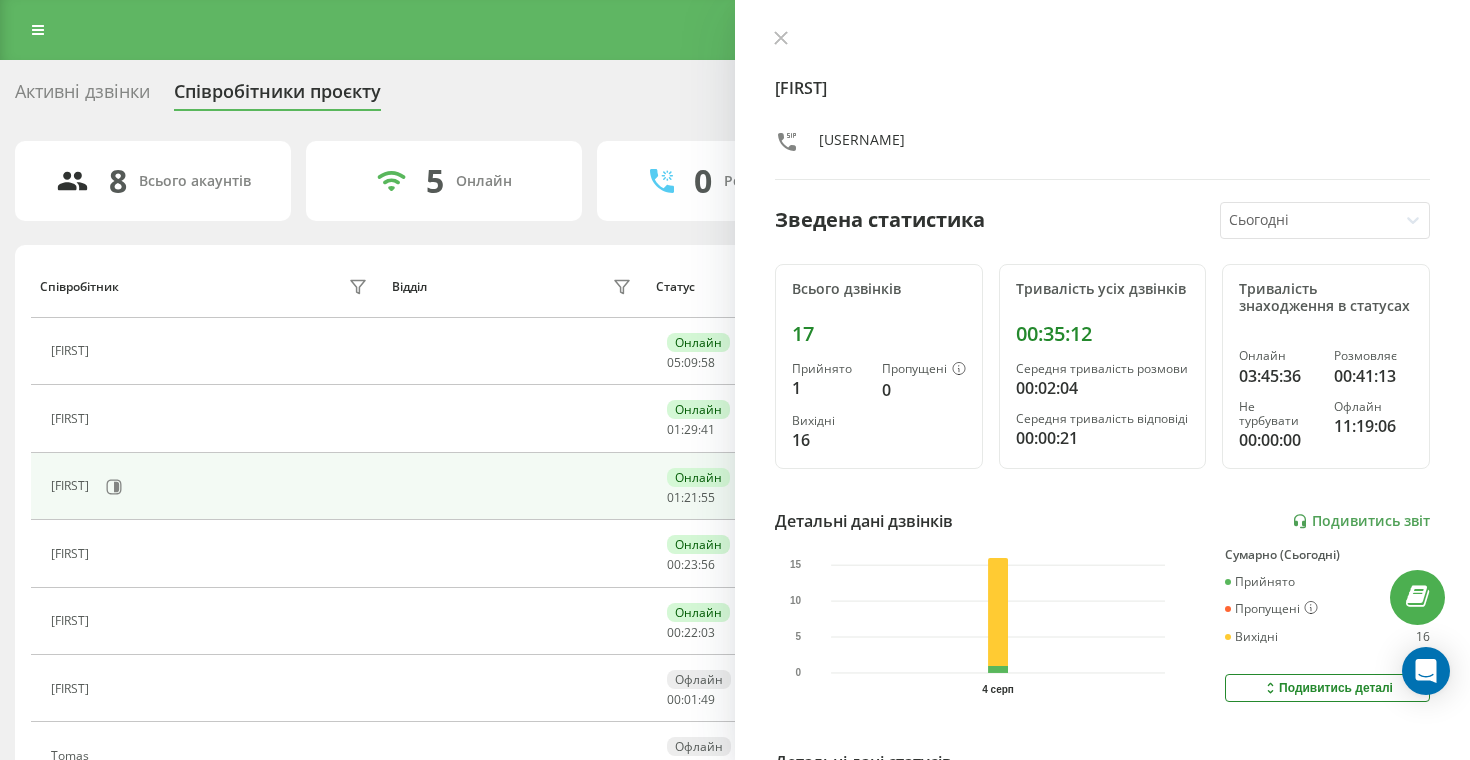 scroll, scrollTop: 172, scrollLeft: 0, axis: vertical 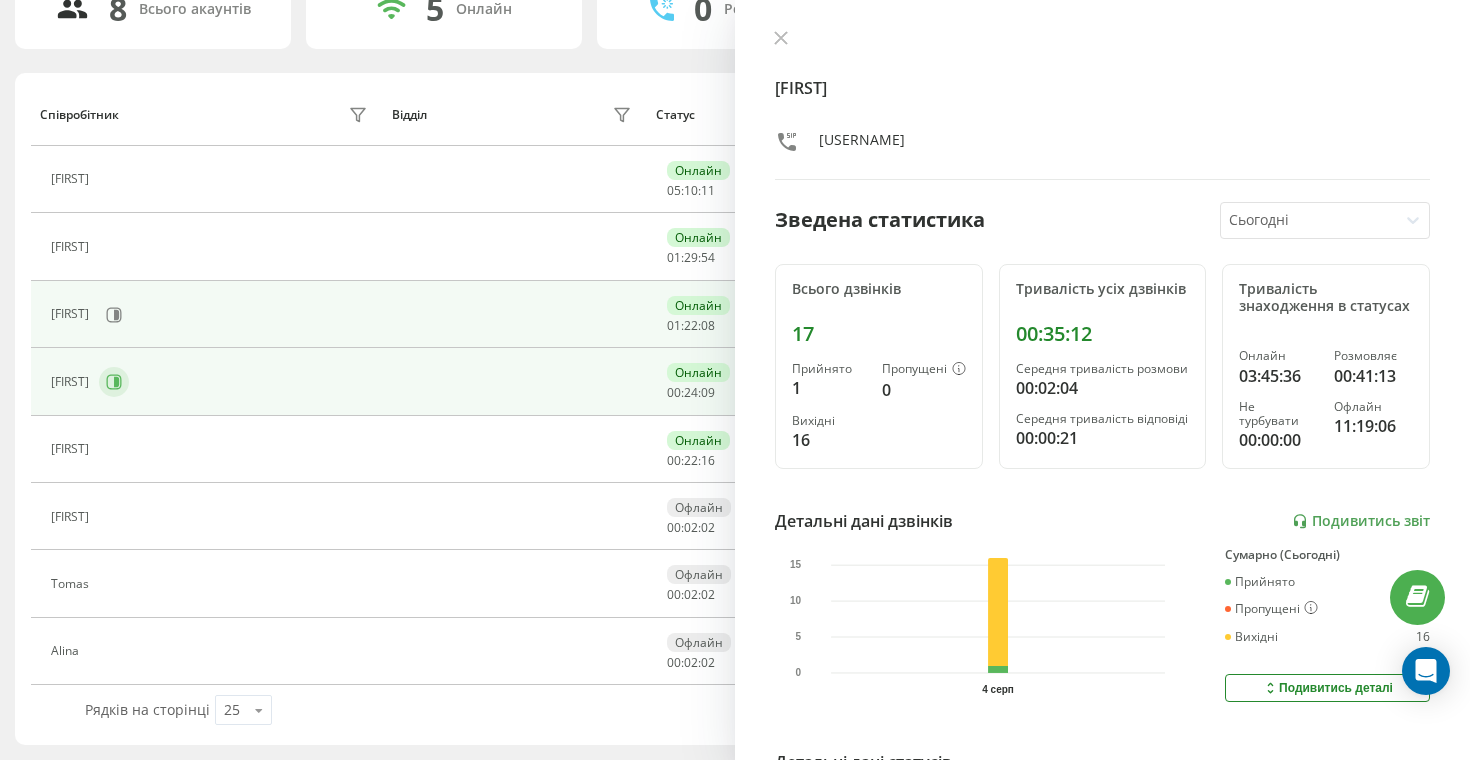 click at bounding box center (114, 382) 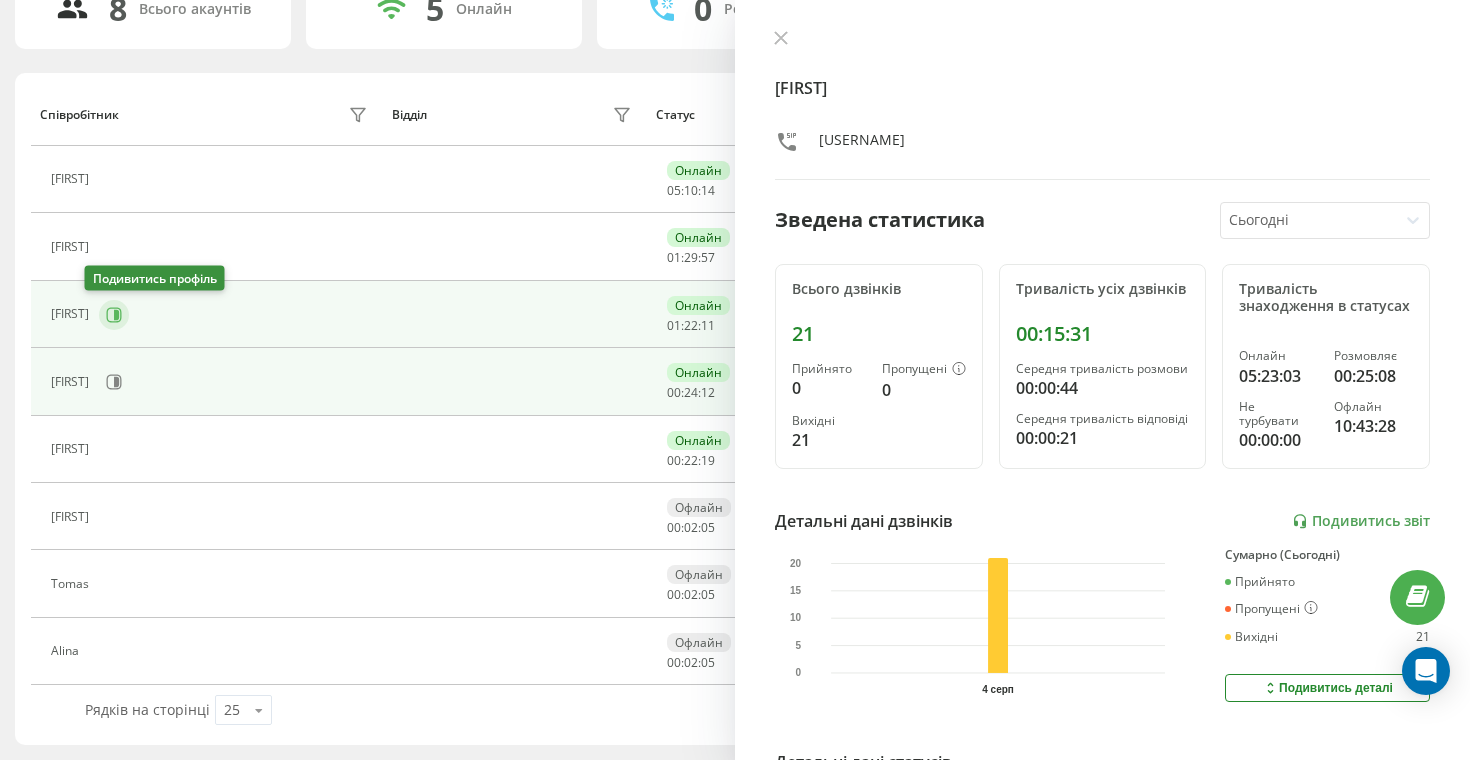 click at bounding box center [114, 315] 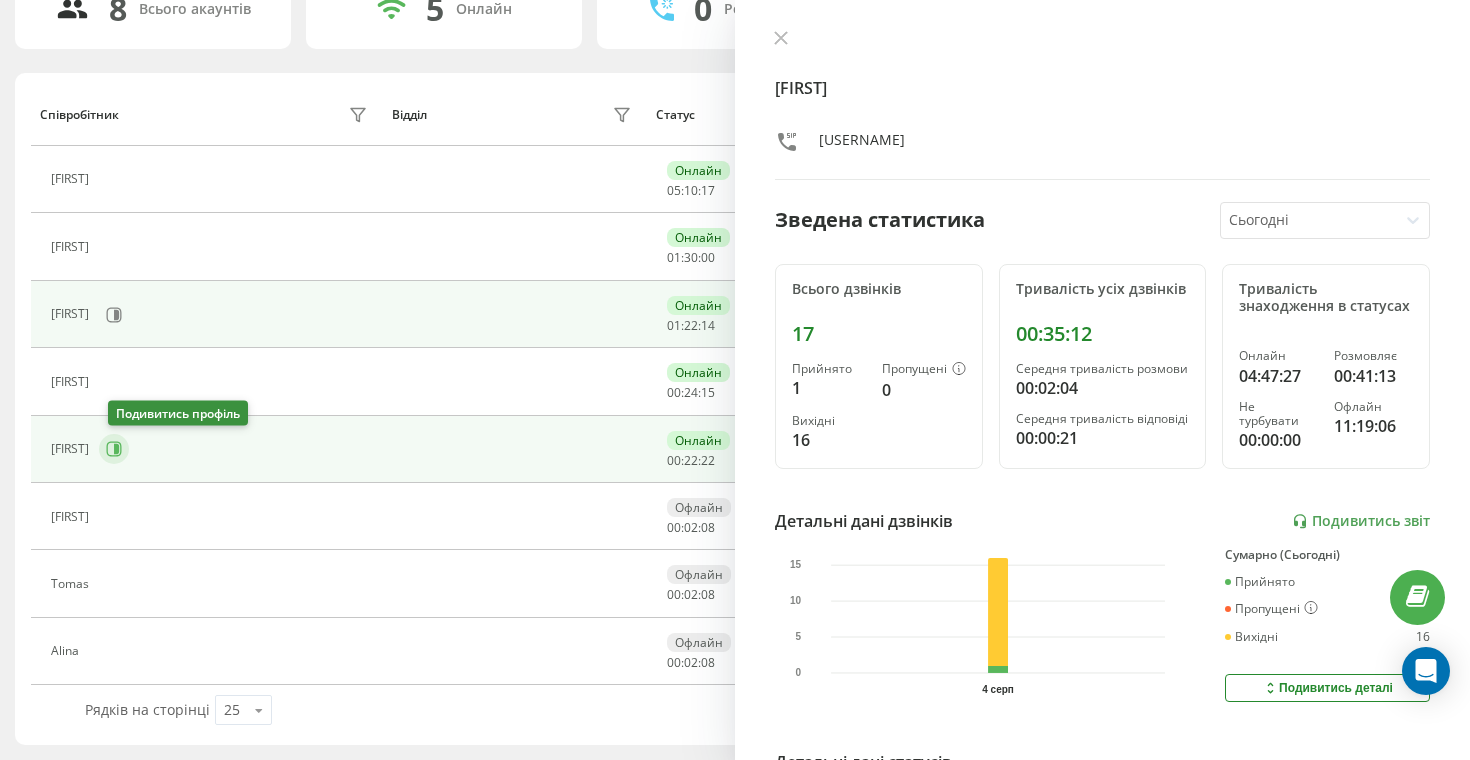 click 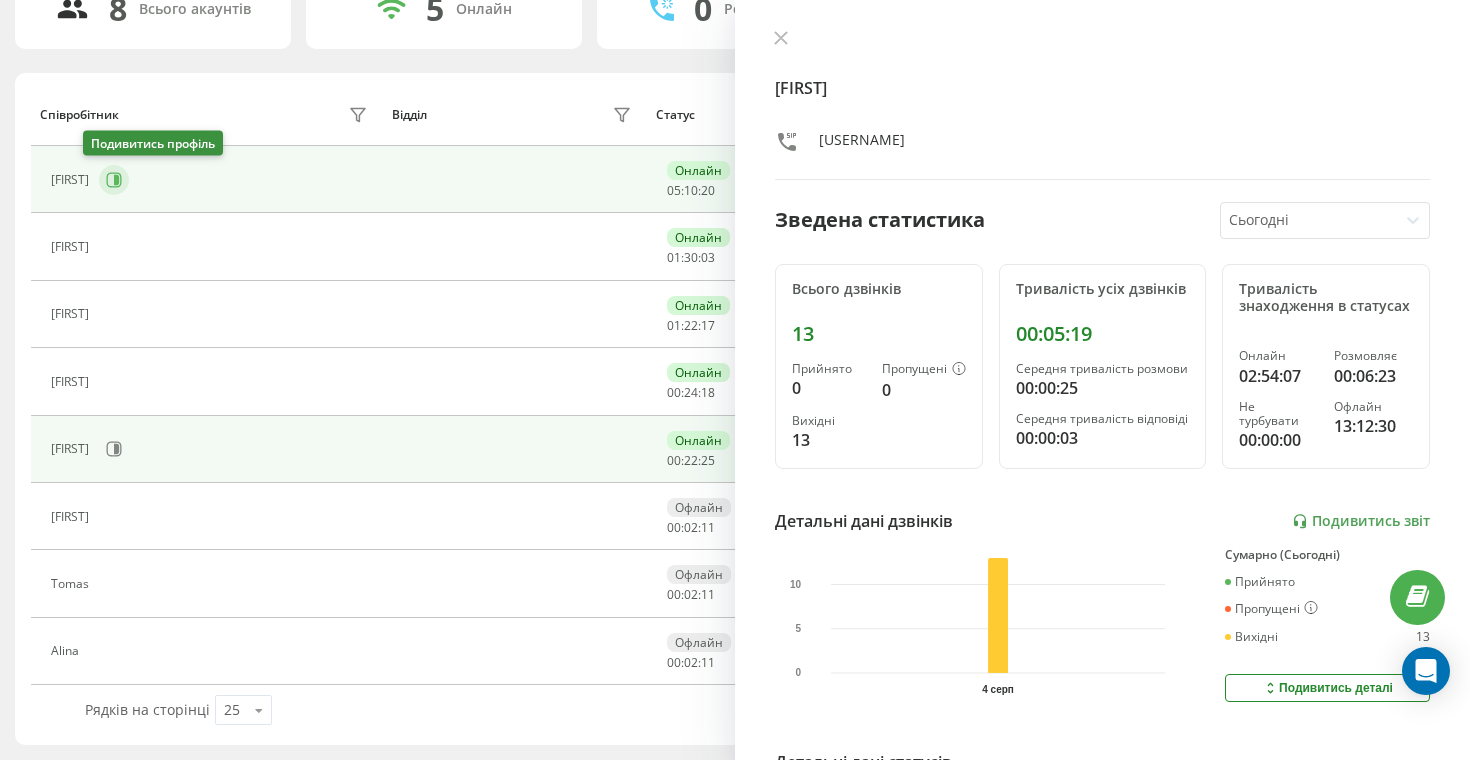 click at bounding box center [114, 180] 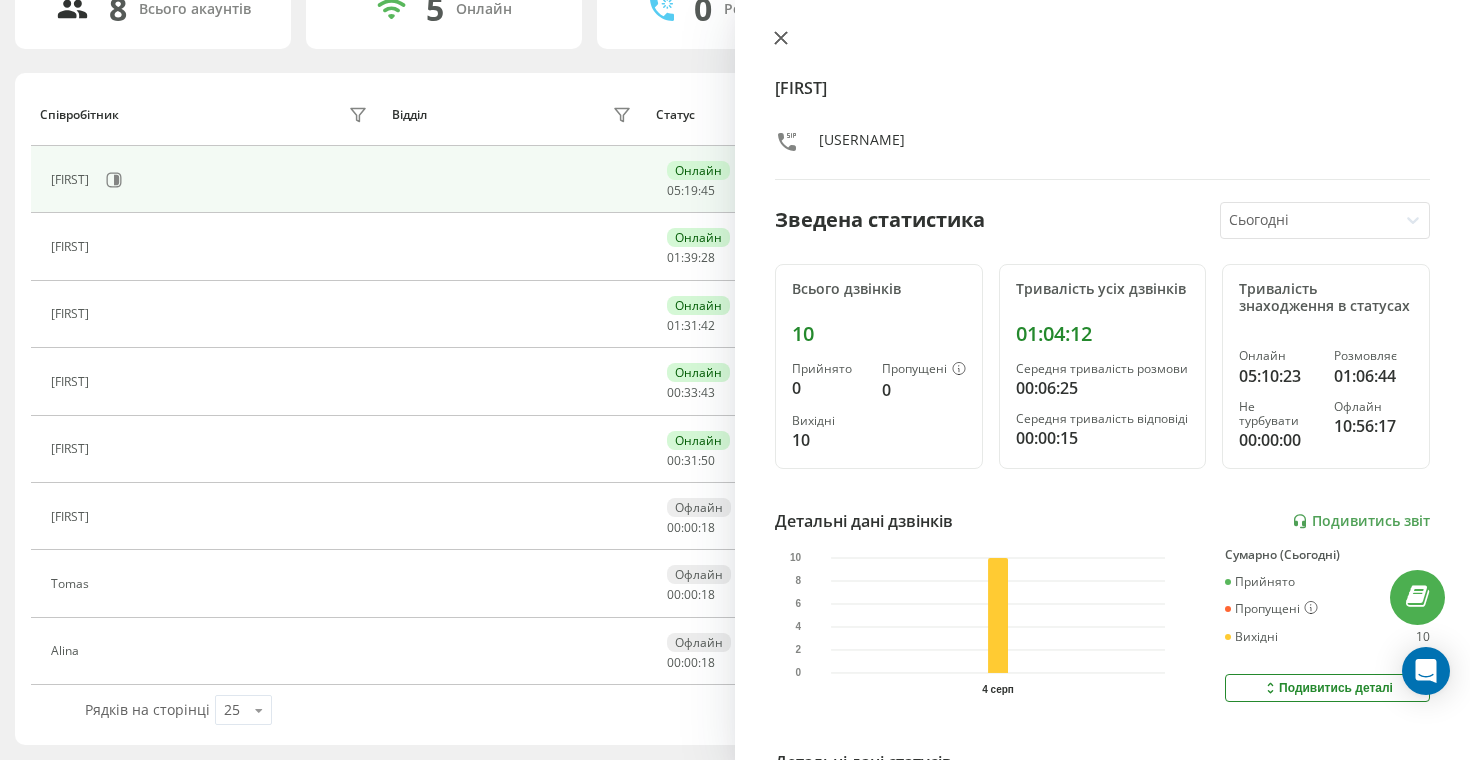 click at bounding box center [781, 39] 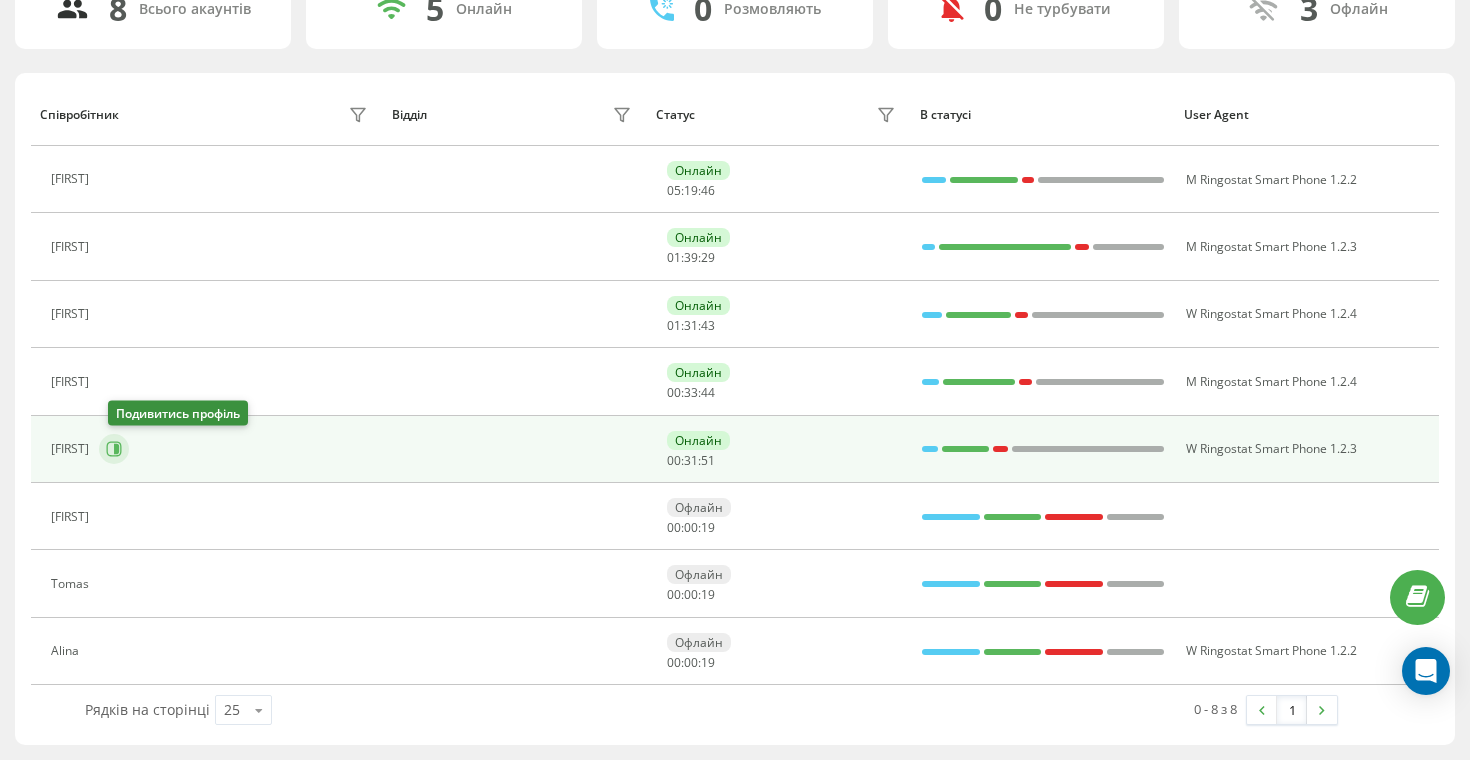 click 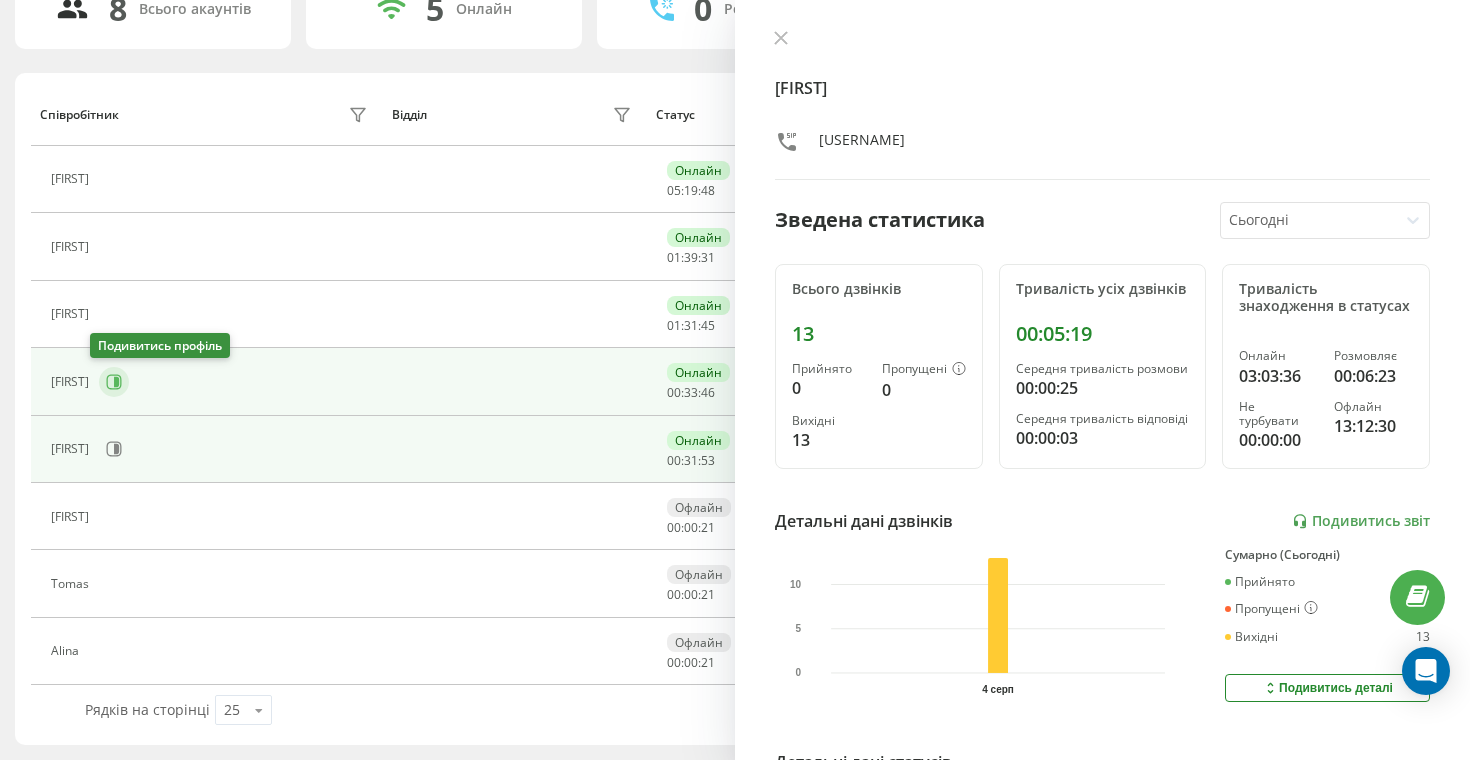 click at bounding box center [114, 382] 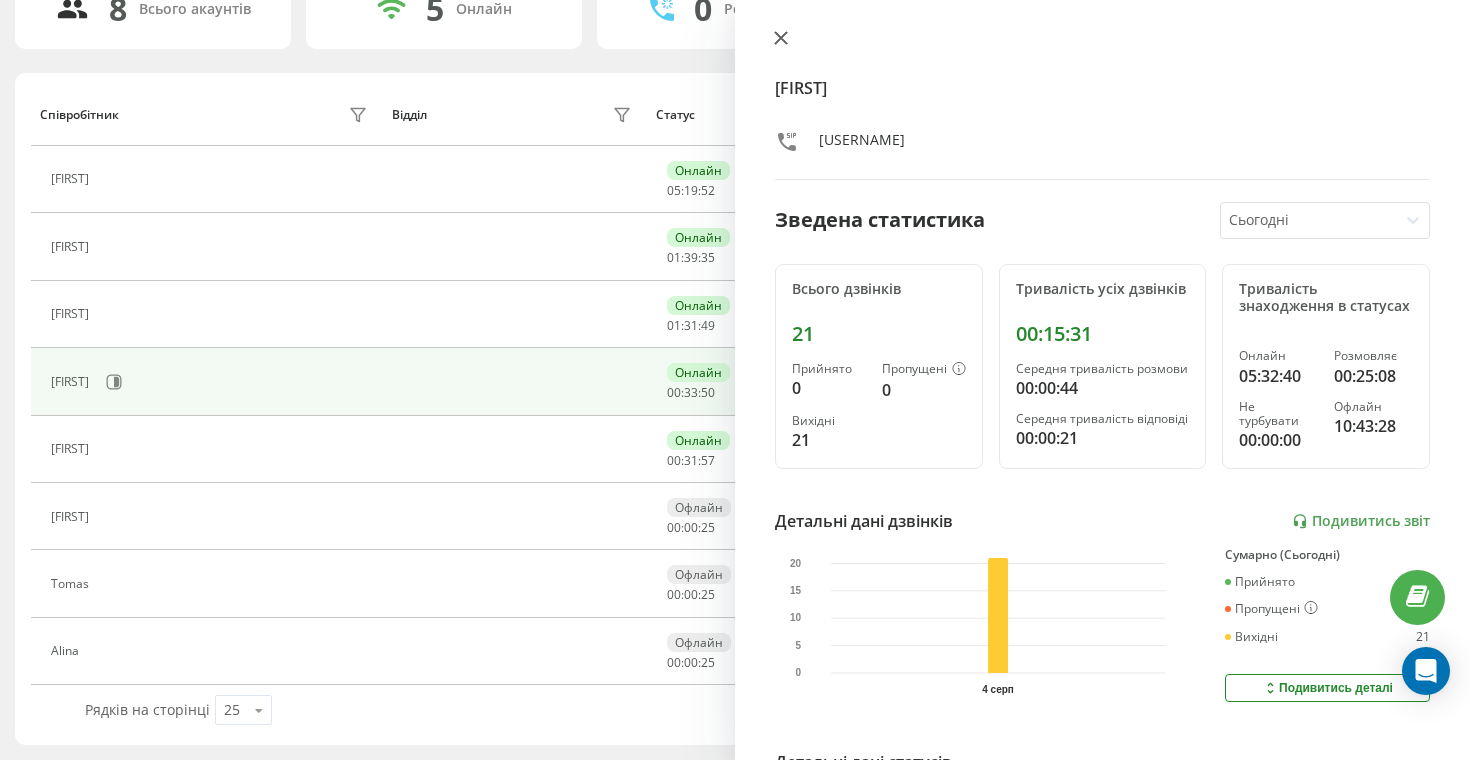 click 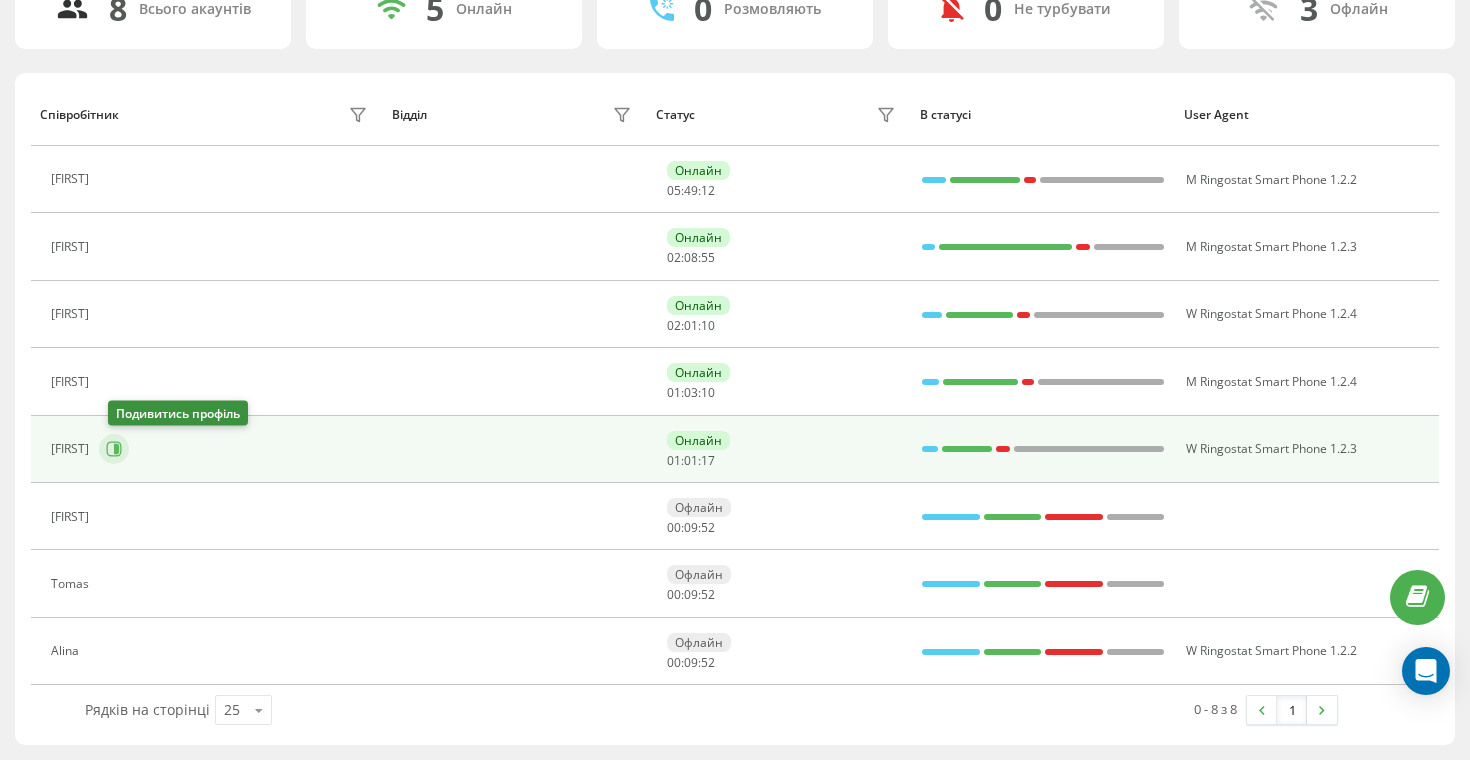 click 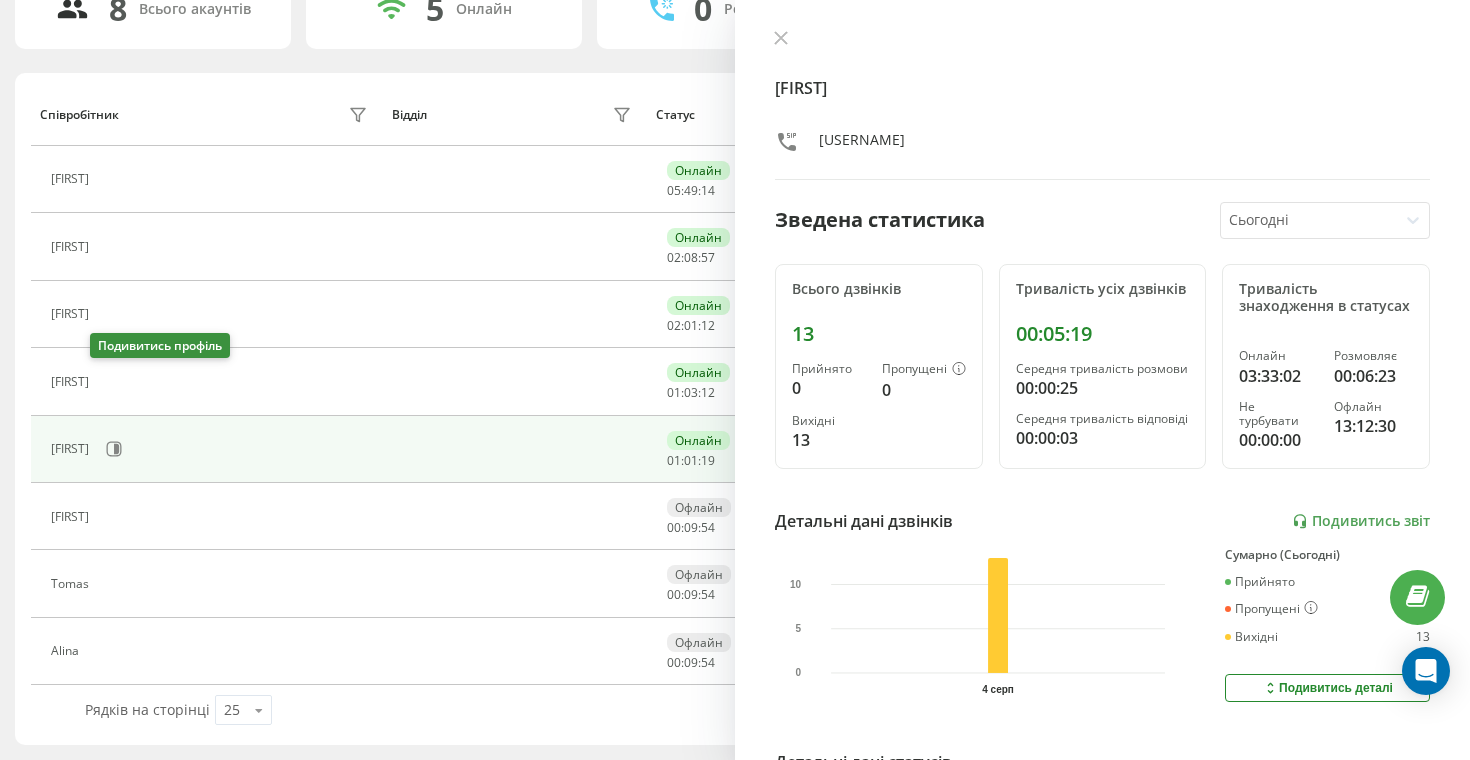 click 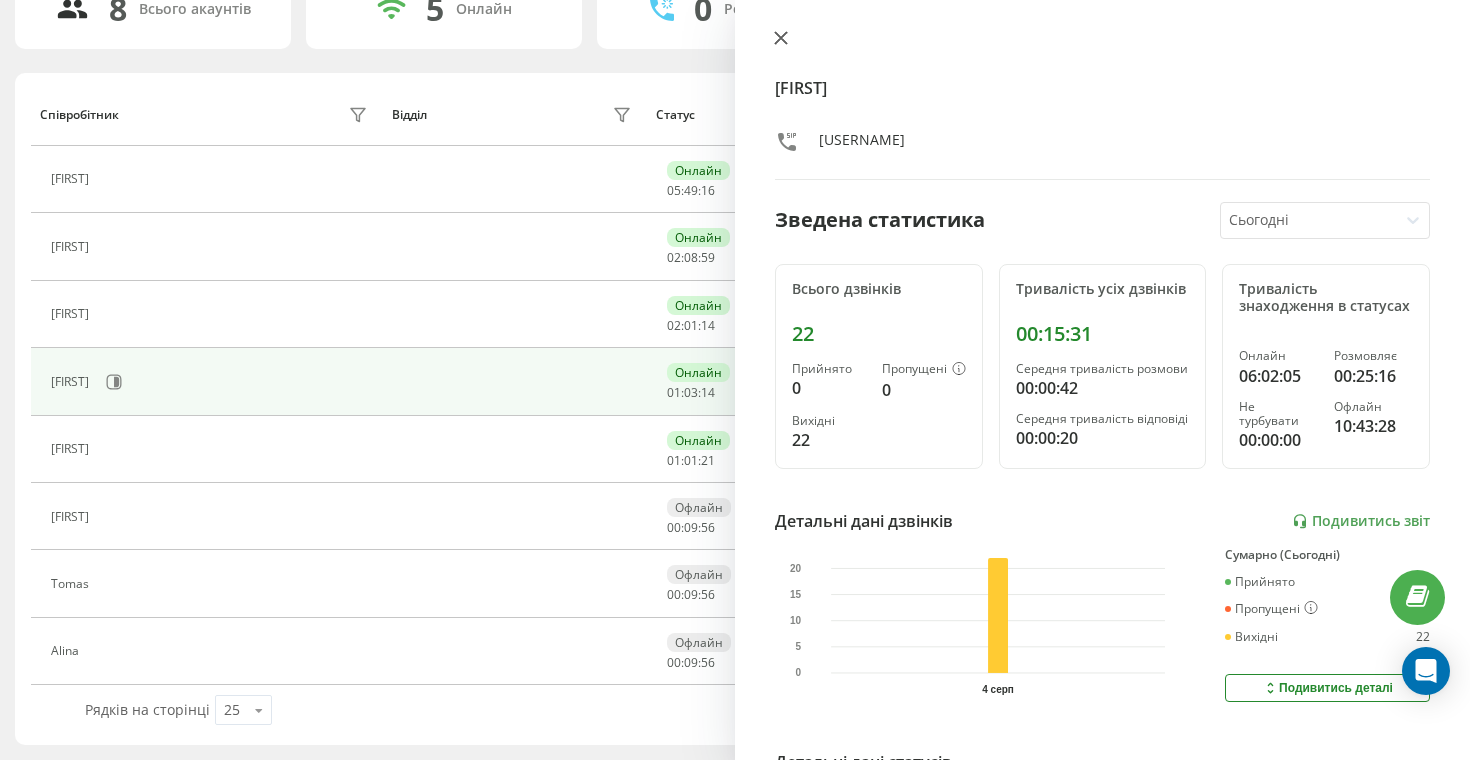 click 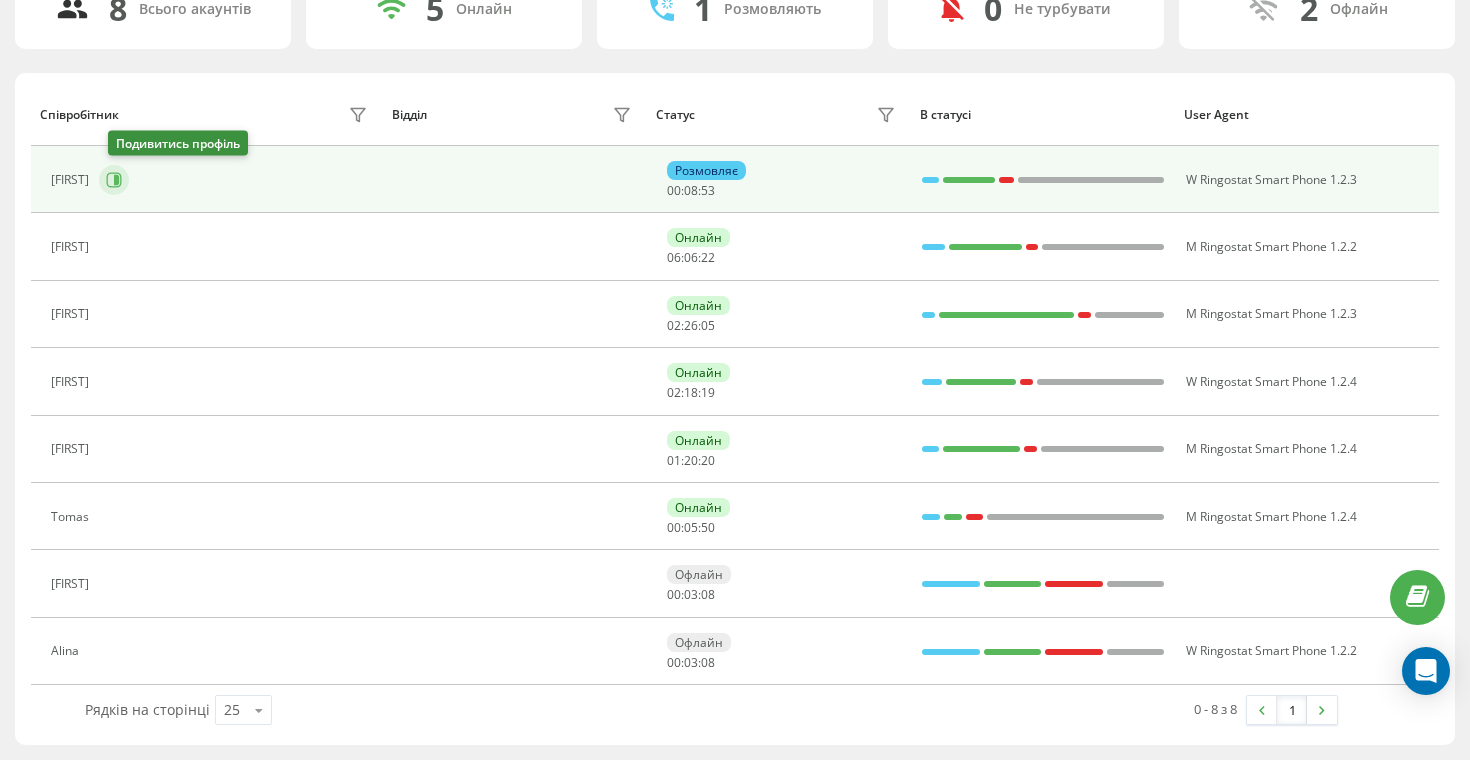 click at bounding box center [114, 180] 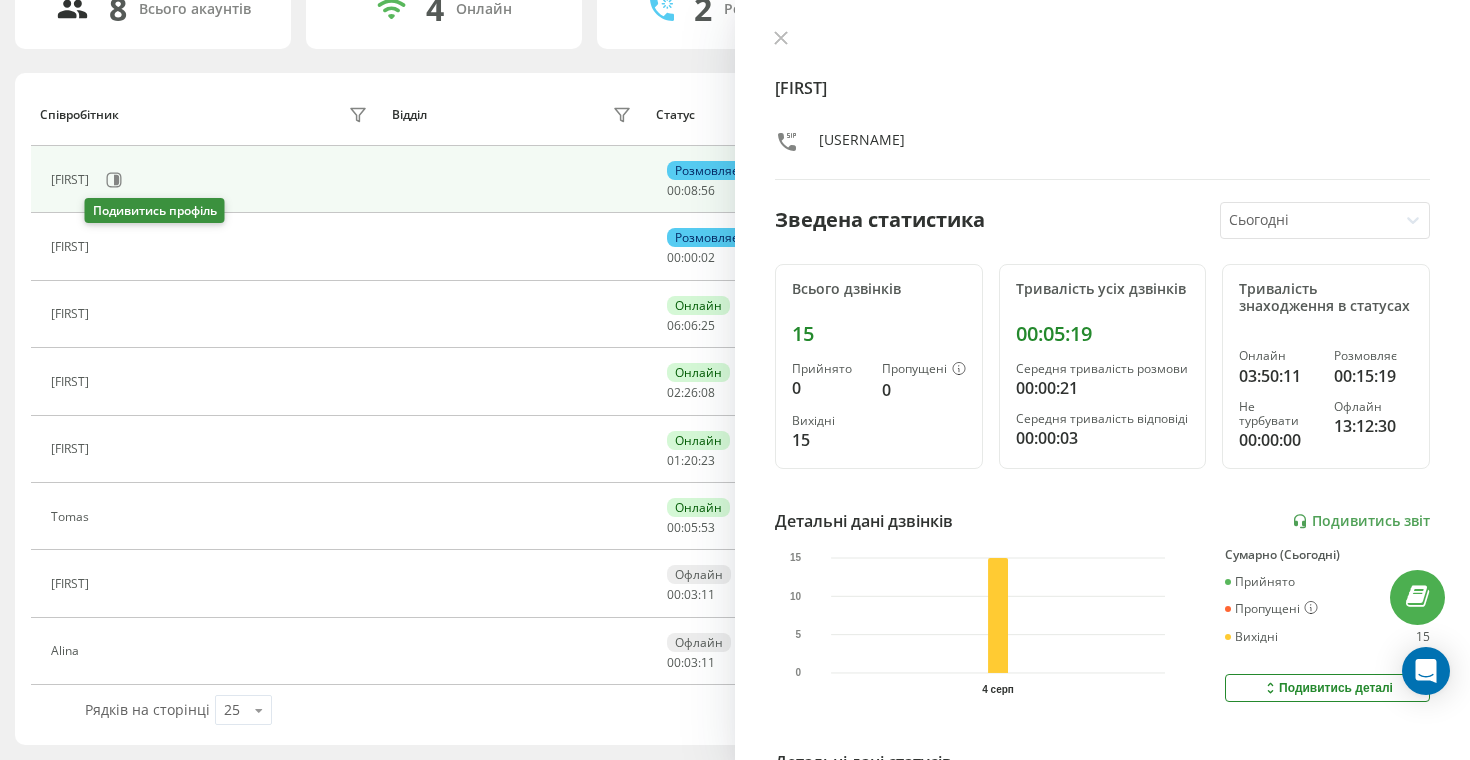 click 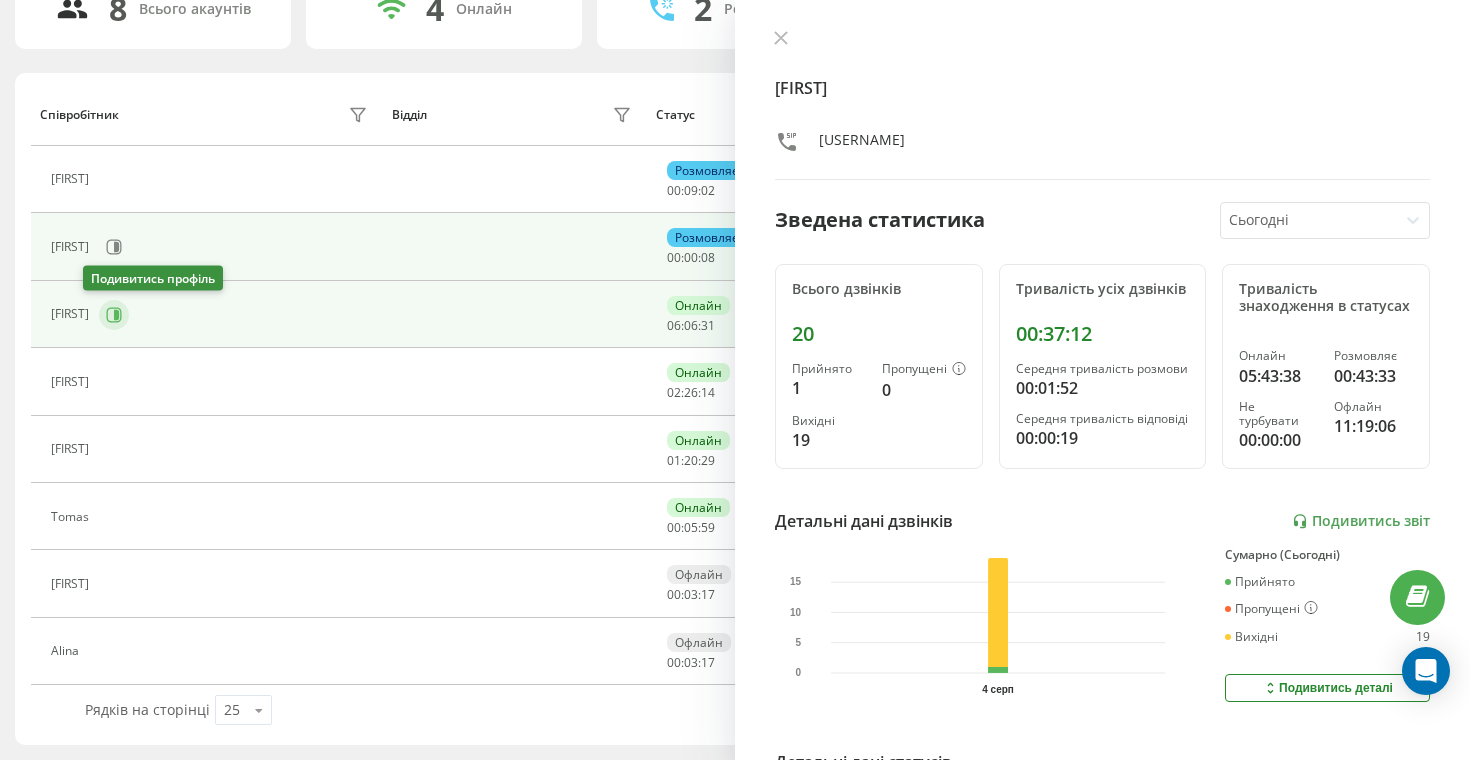 click 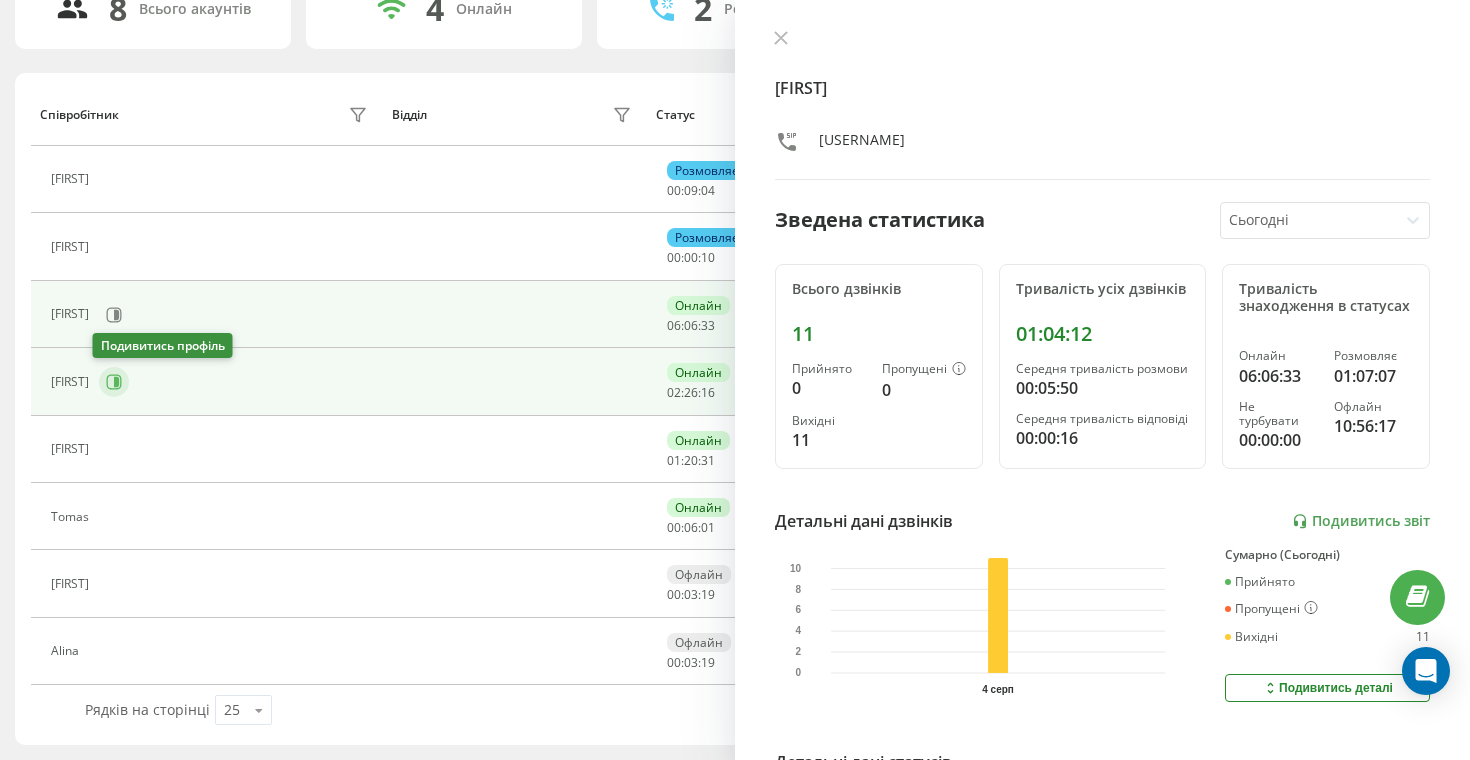 click 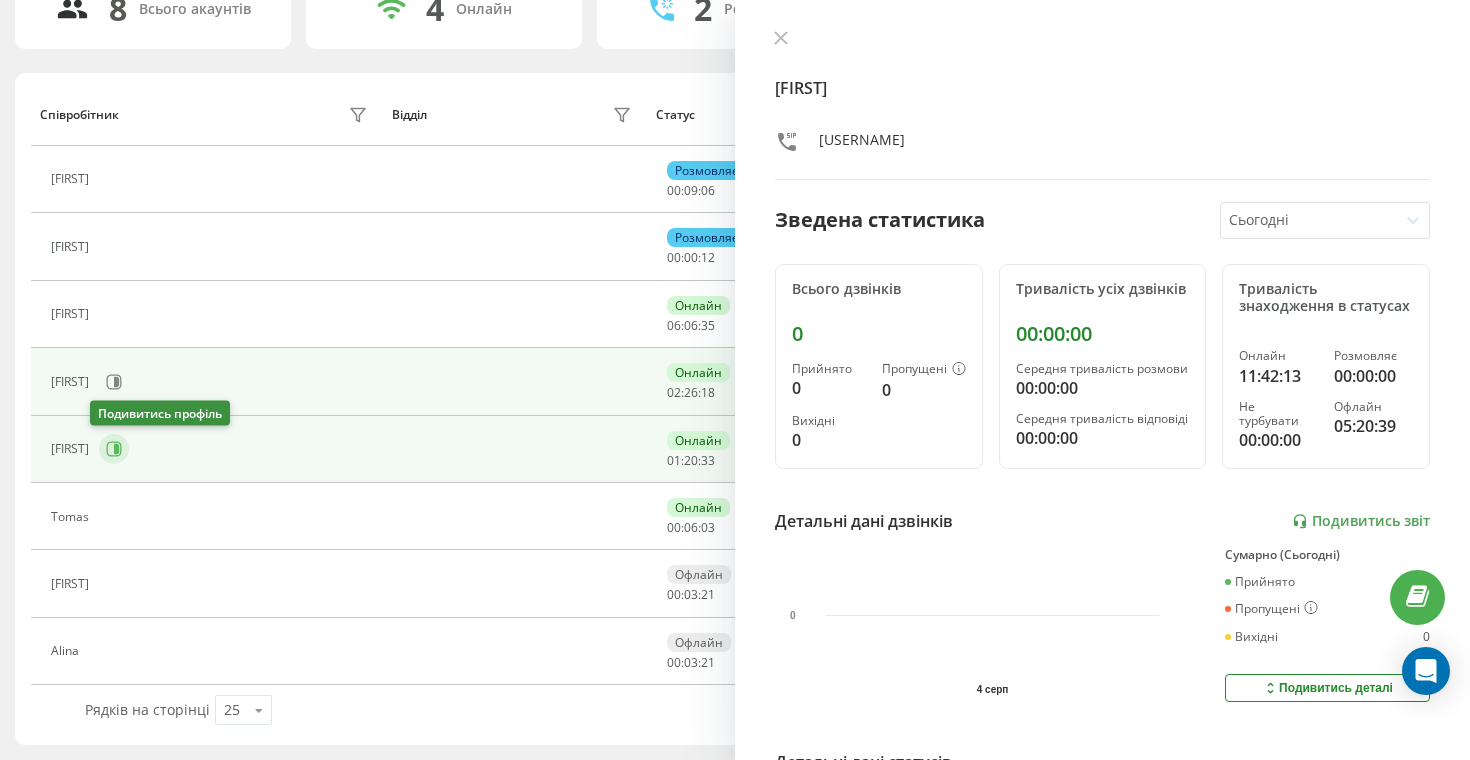 click 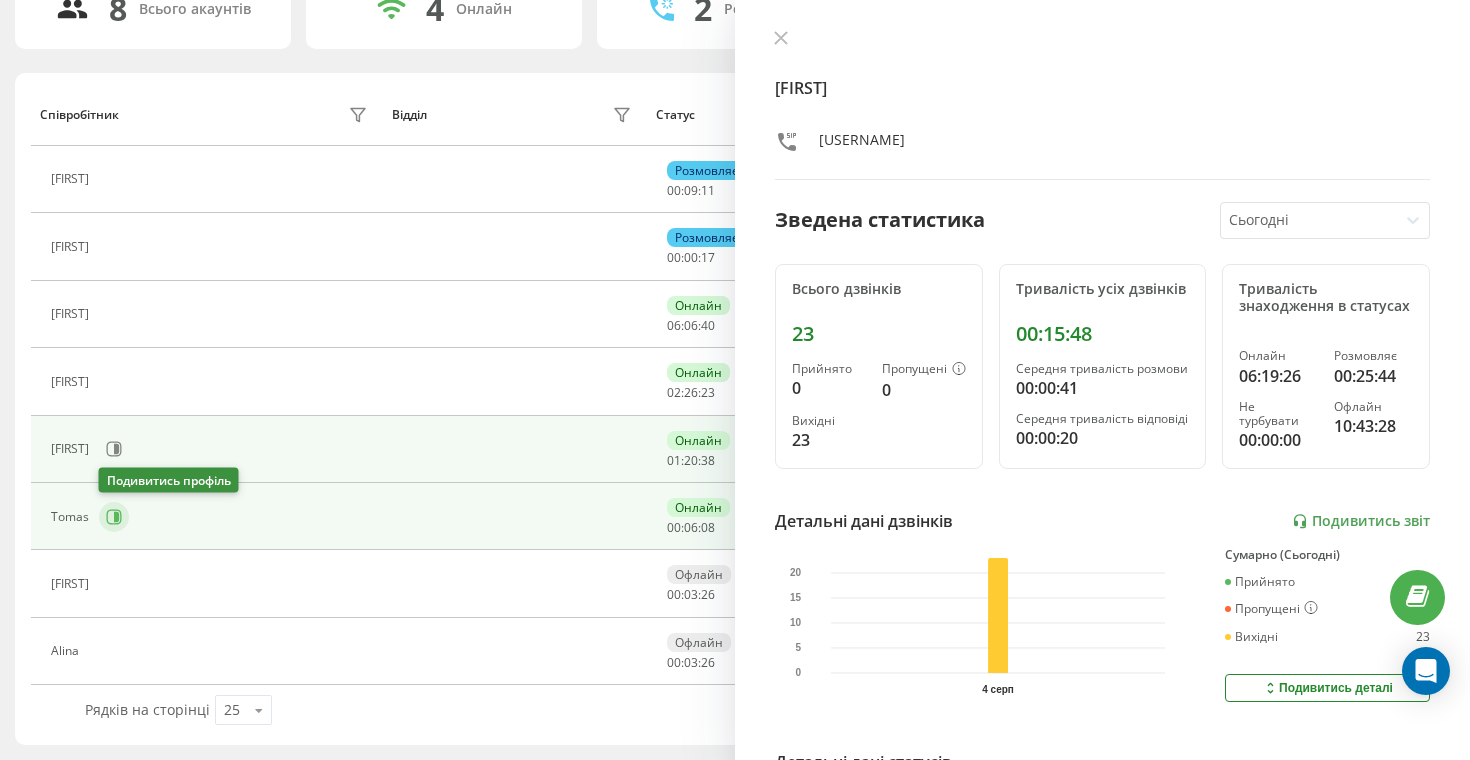 click 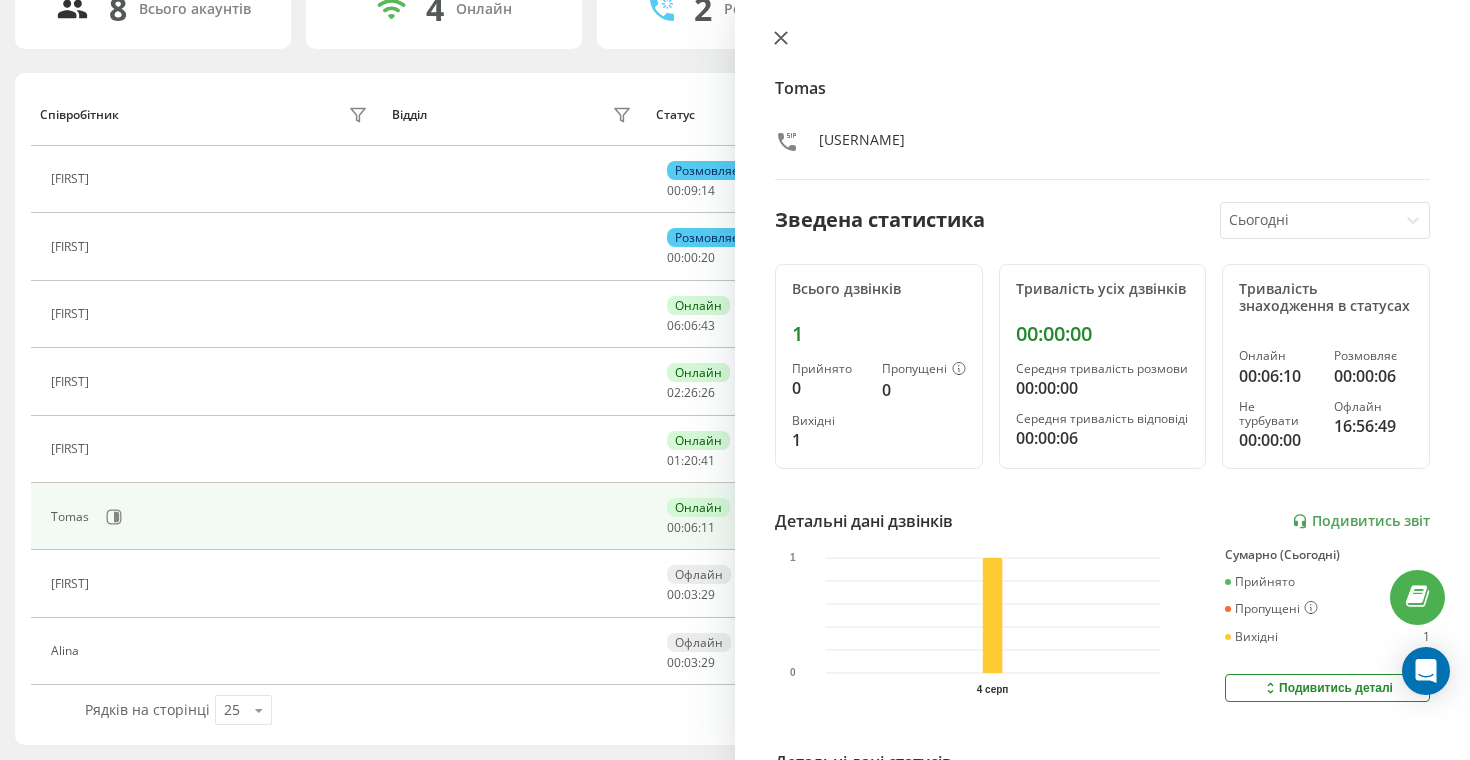 click 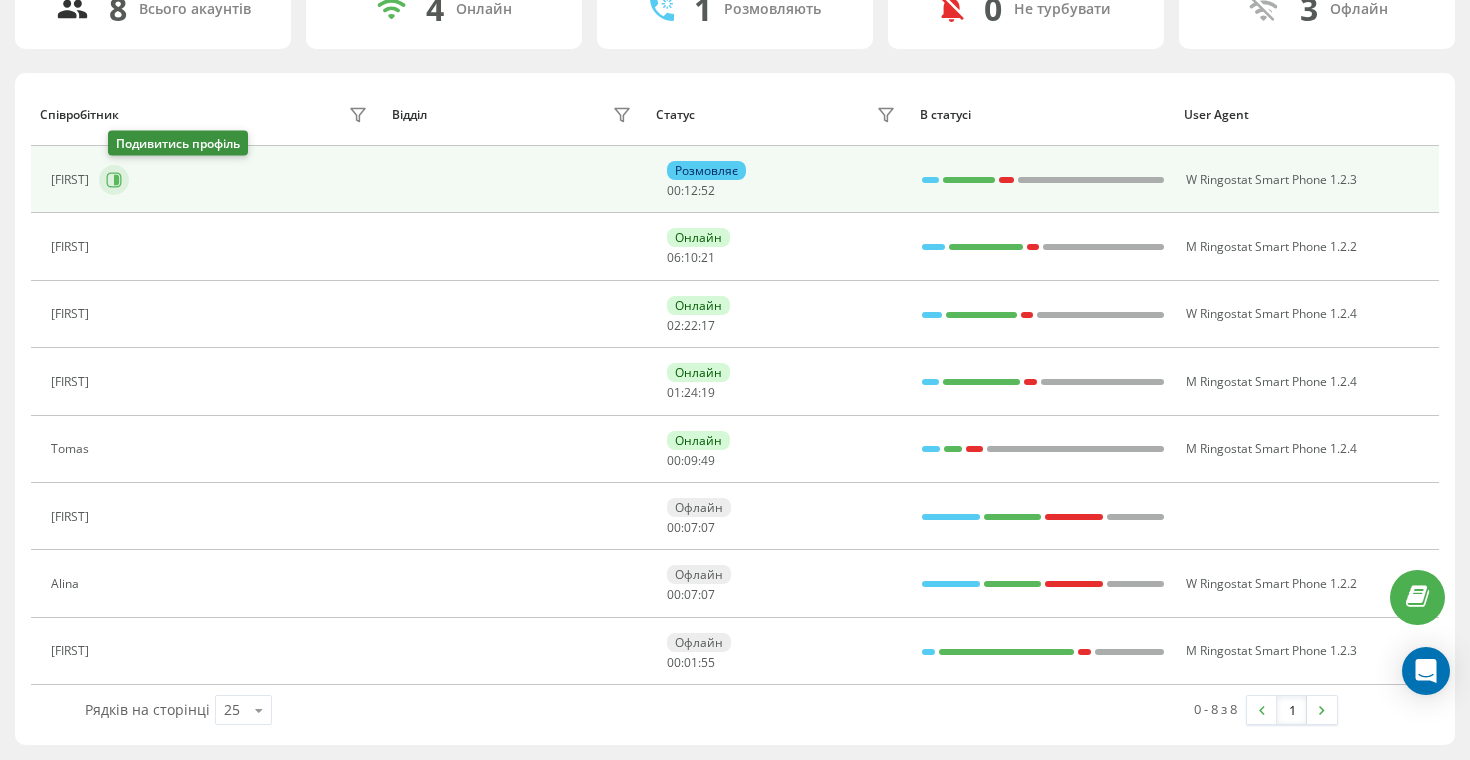 click 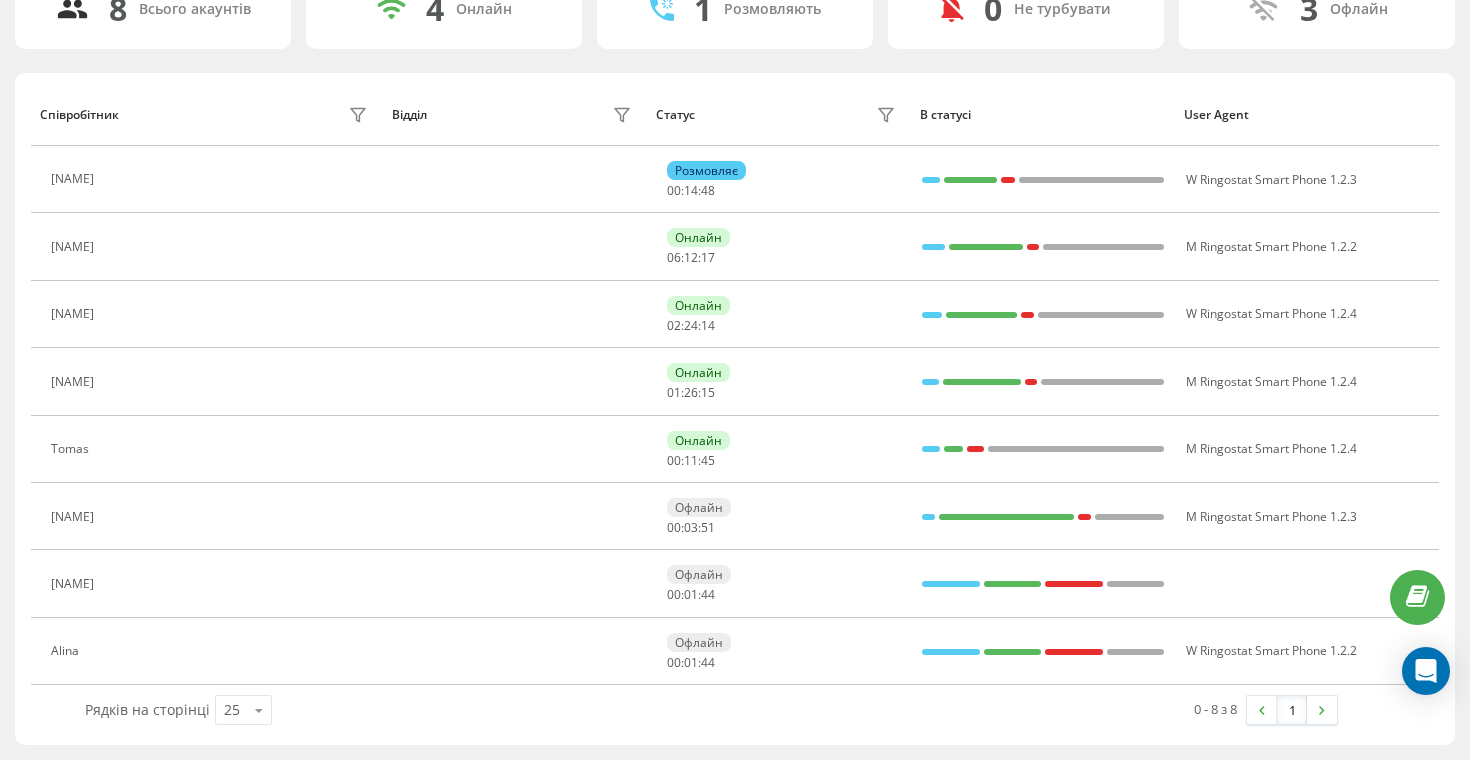 scroll, scrollTop: 0, scrollLeft: 0, axis: both 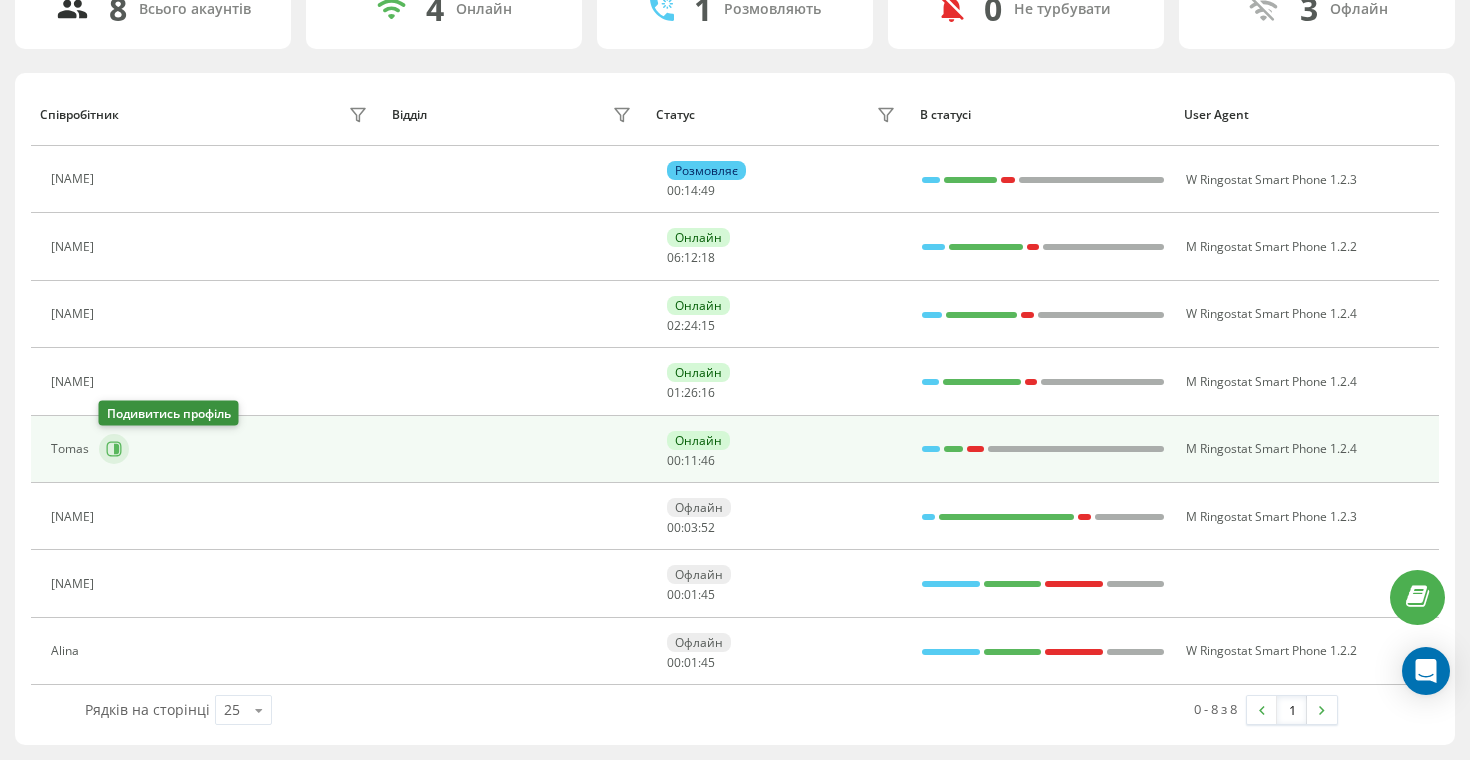 click 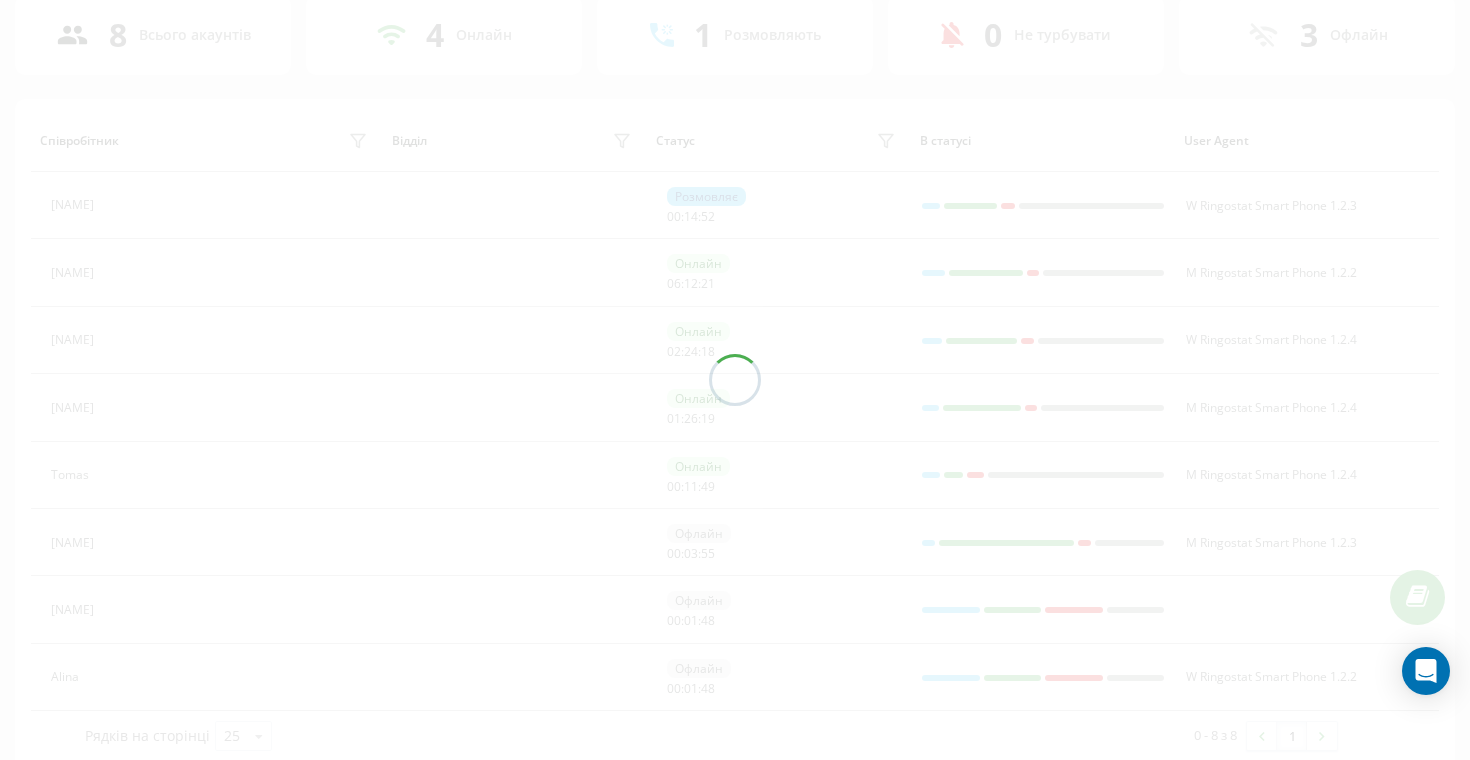 scroll, scrollTop: 136, scrollLeft: 0, axis: vertical 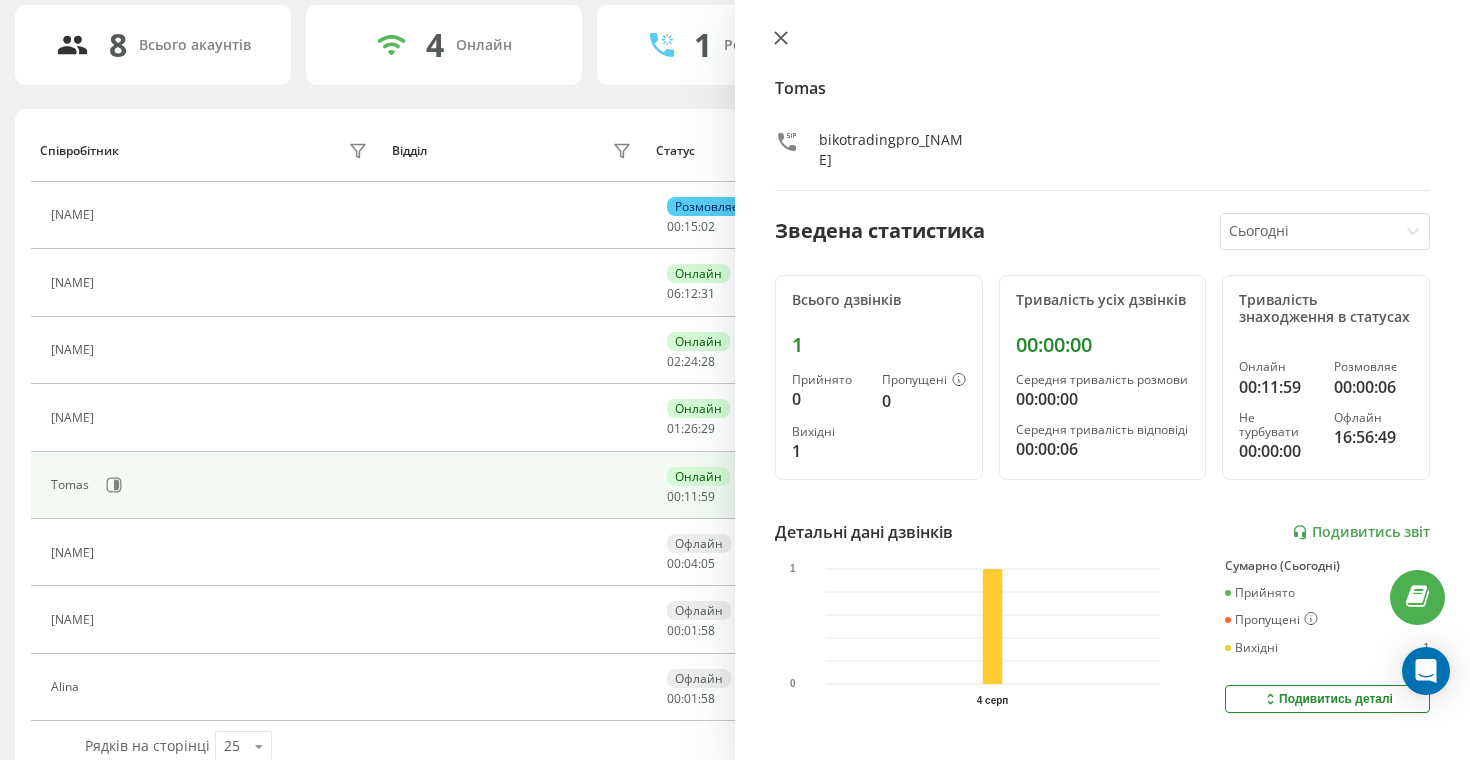 click 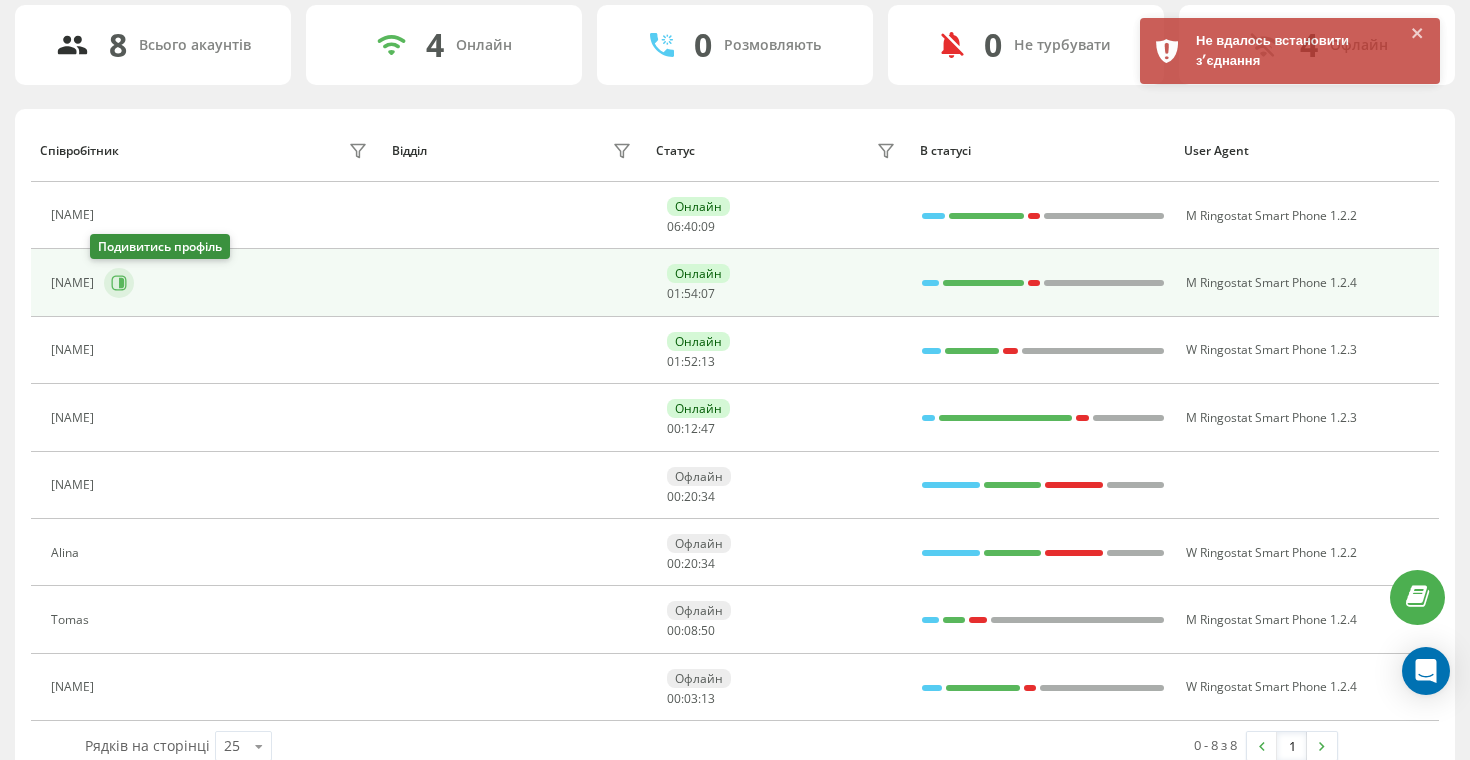 click at bounding box center [119, 283] 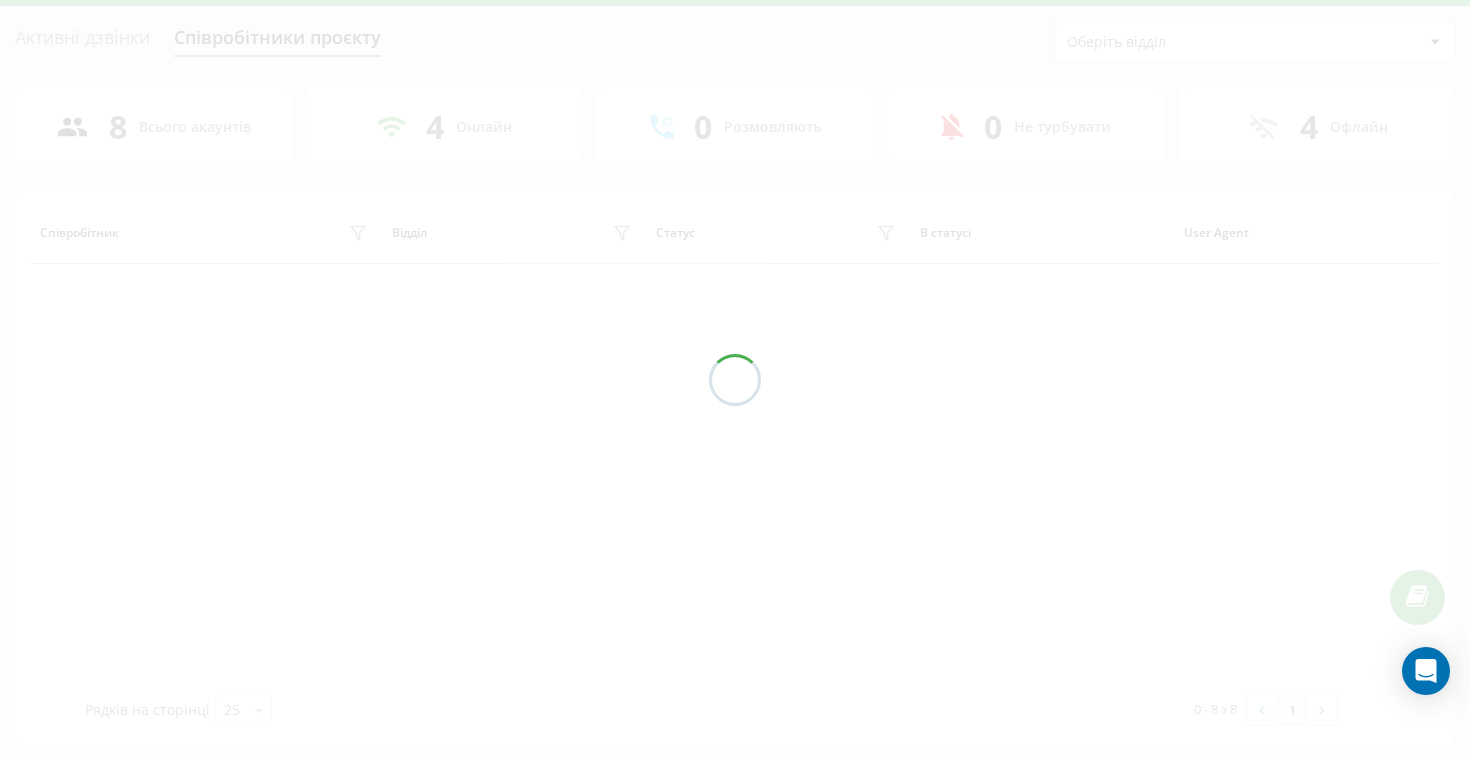 scroll, scrollTop: 136, scrollLeft: 0, axis: vertical 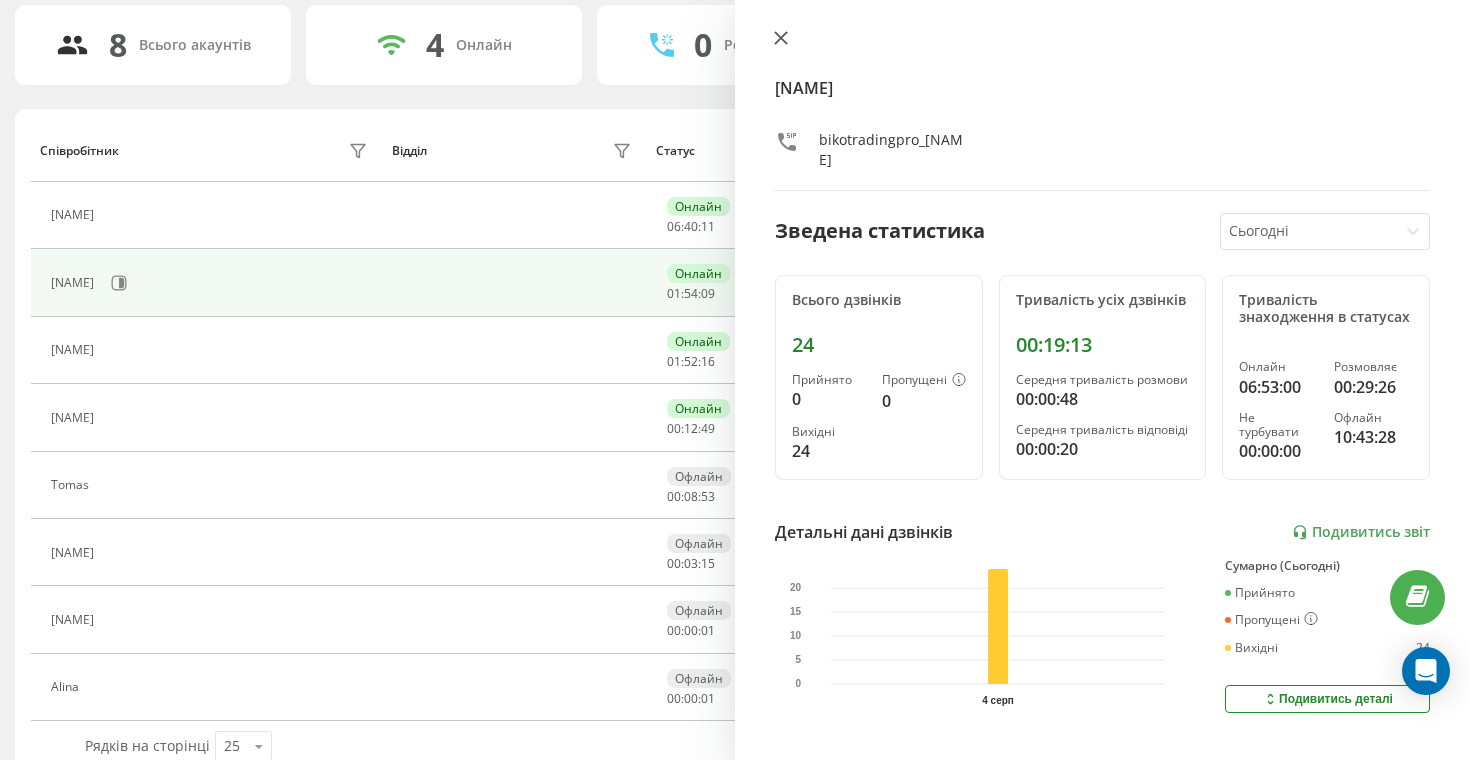 click 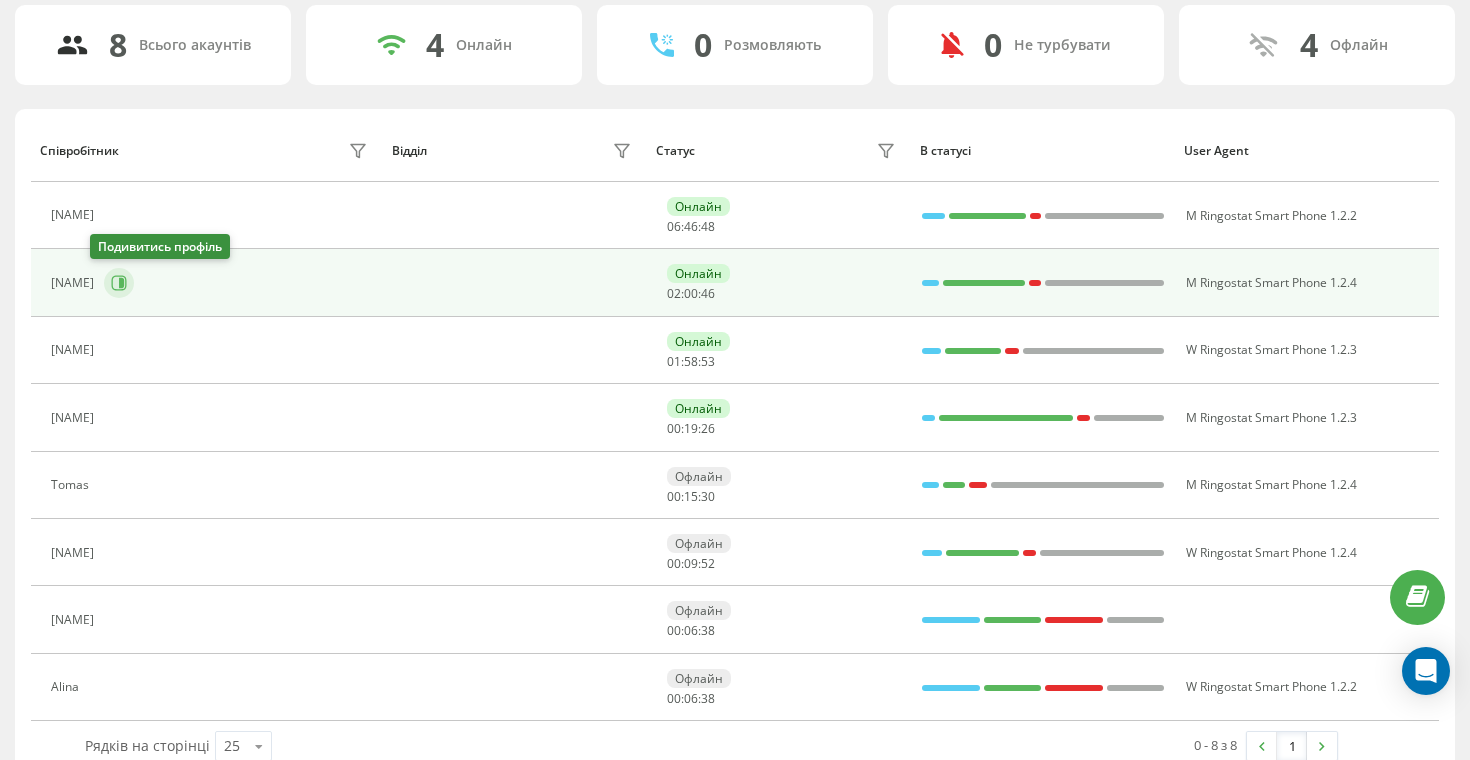 click 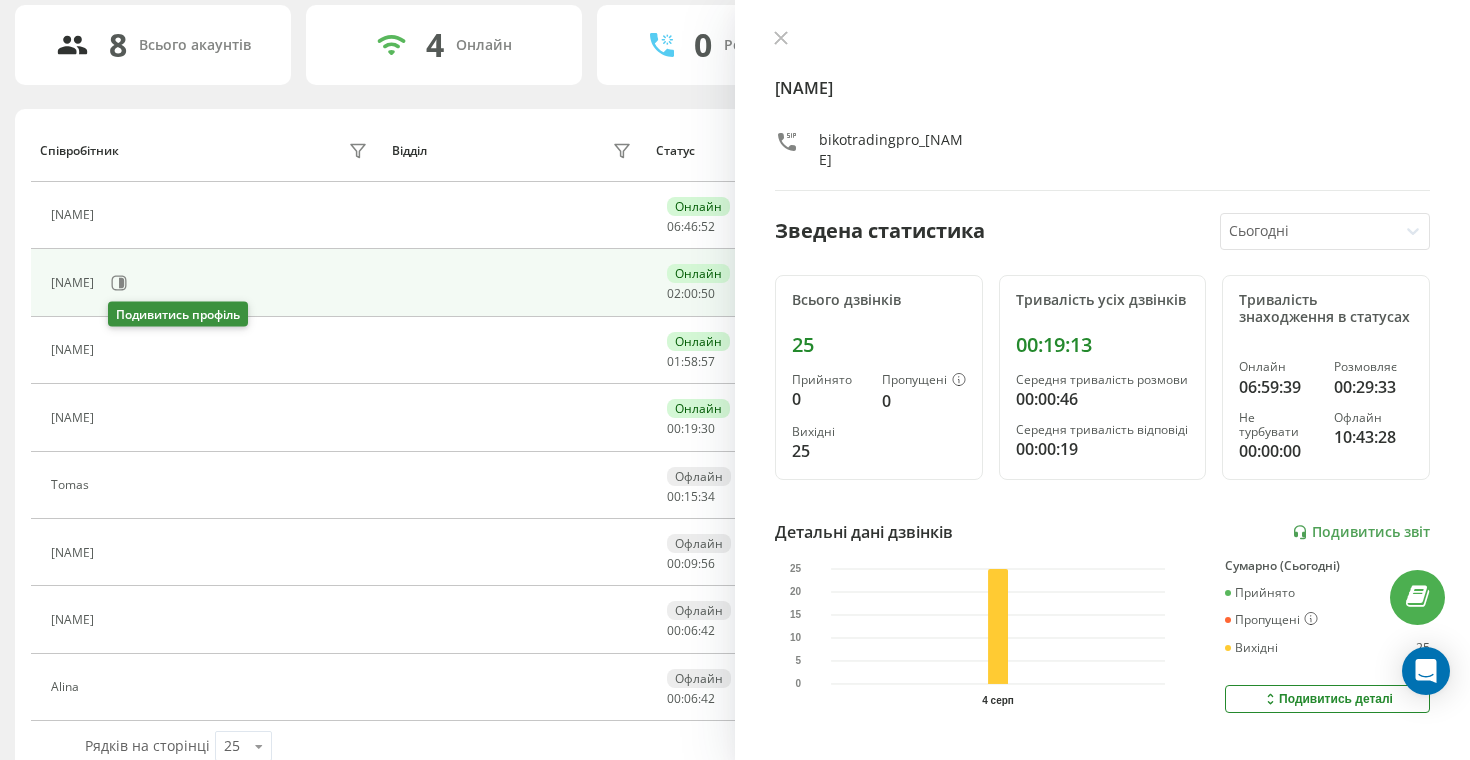 click 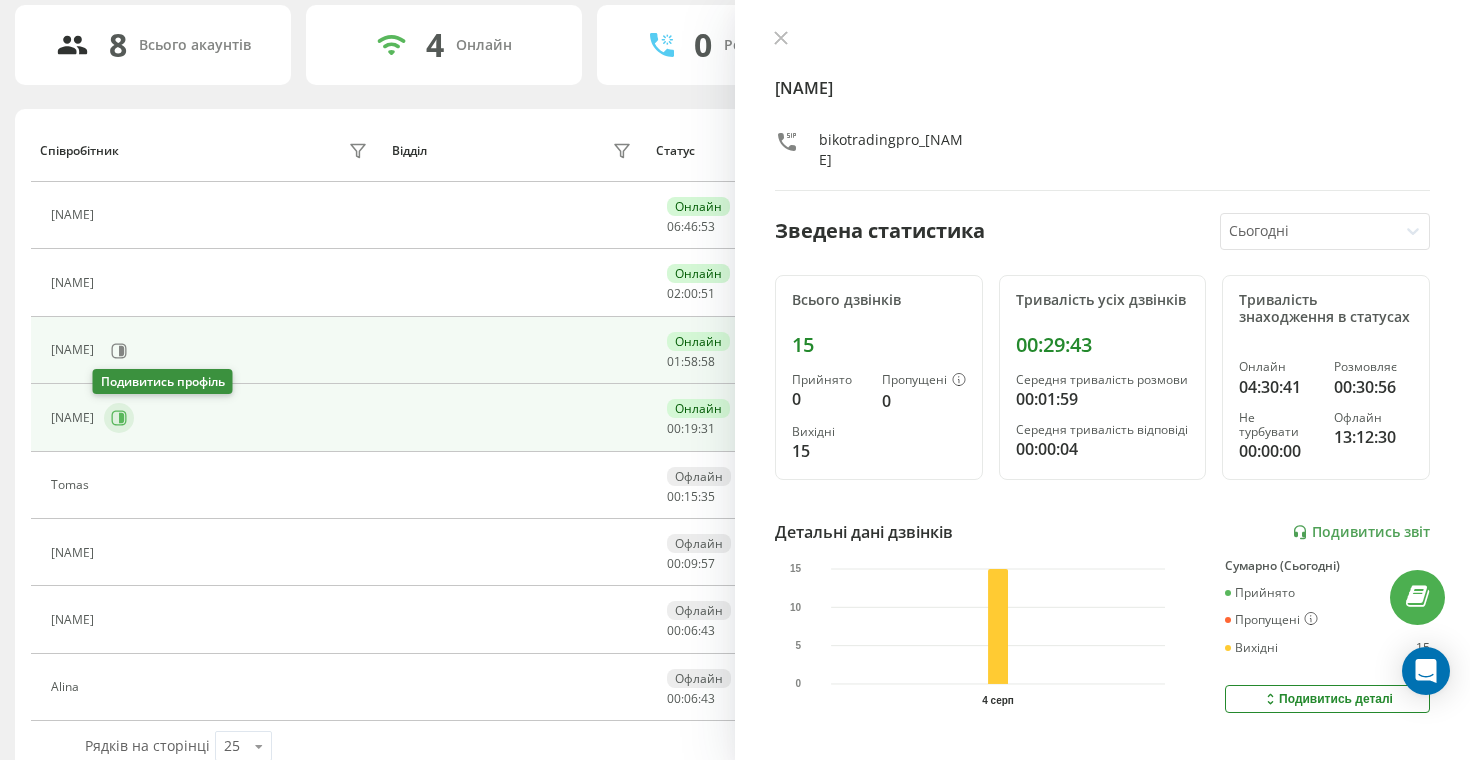 click 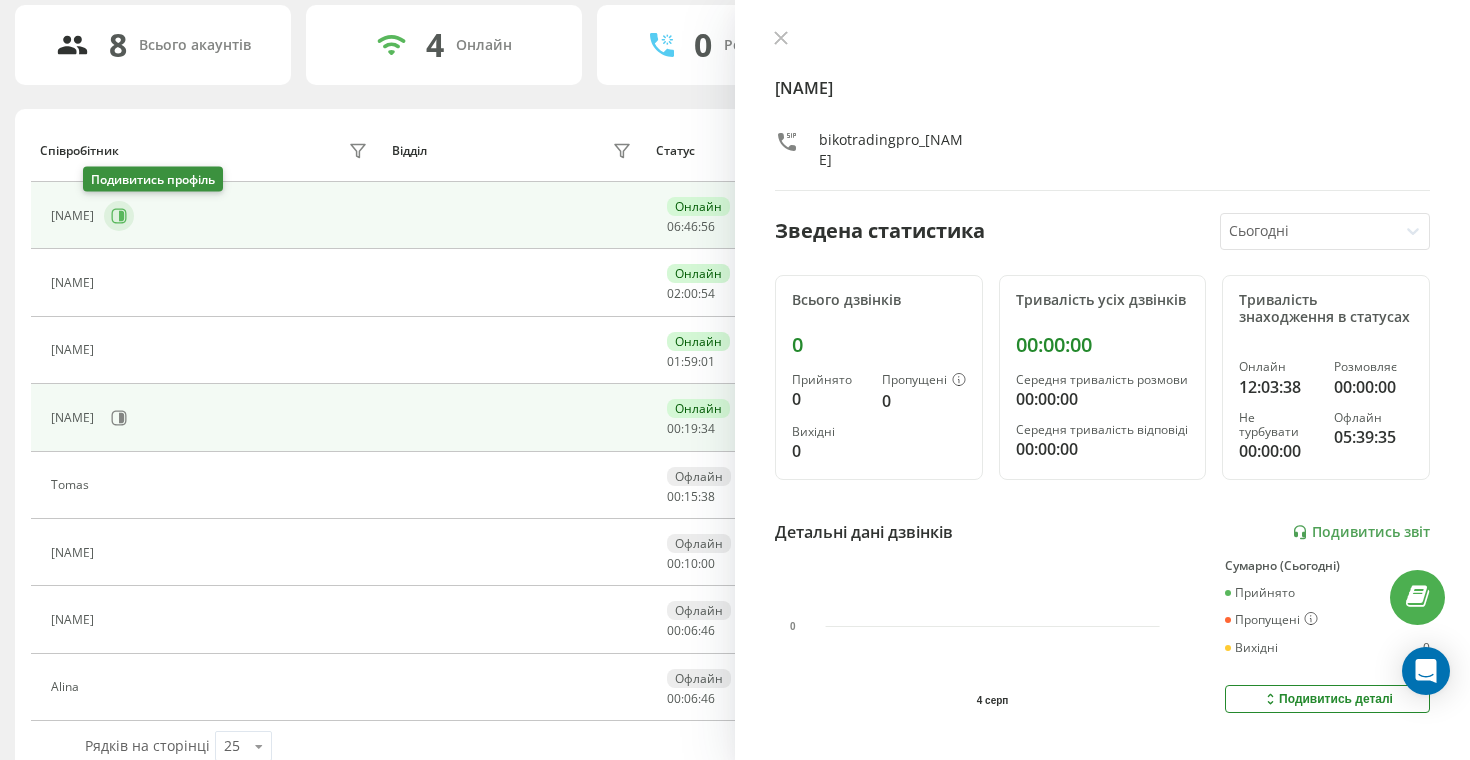 click at bounding box center [119, 216] 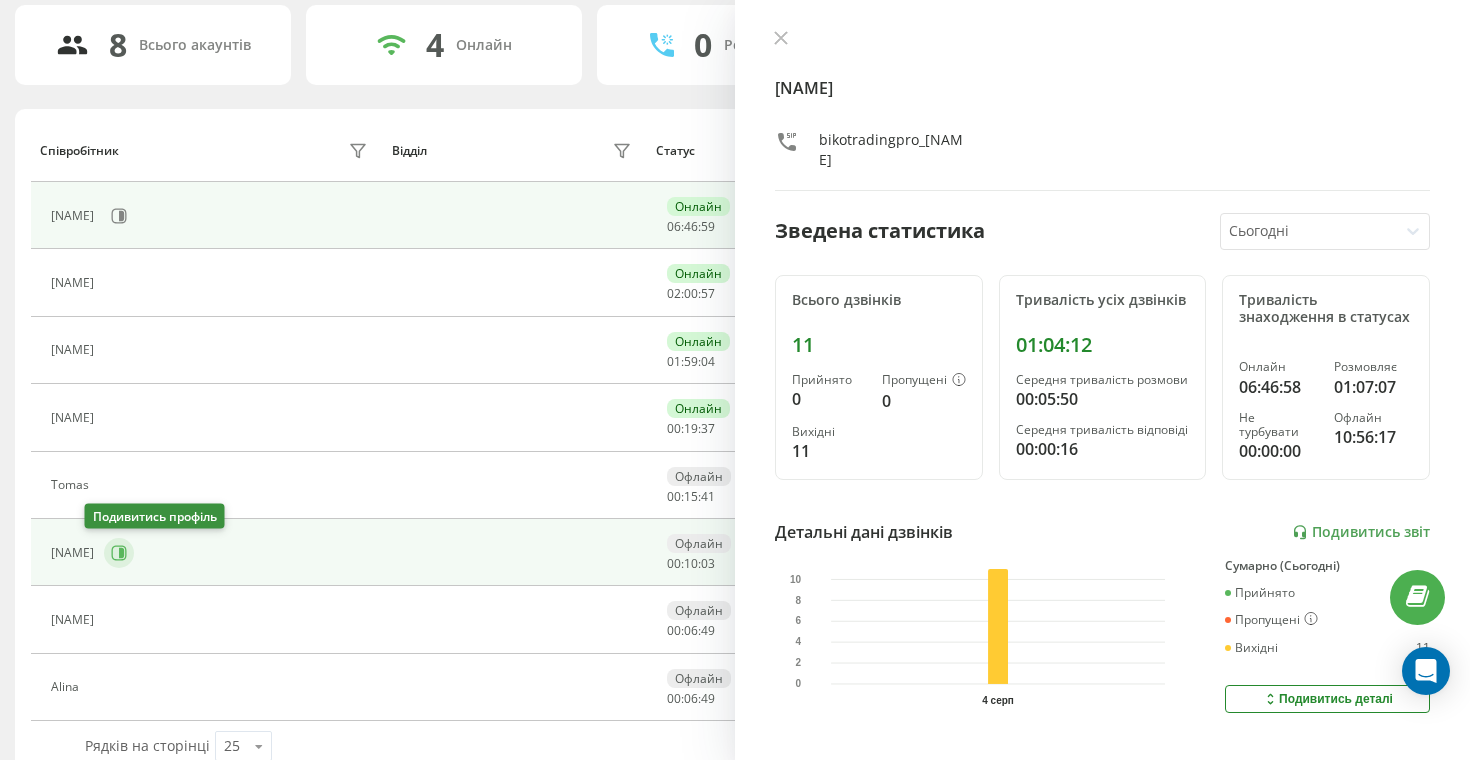 click 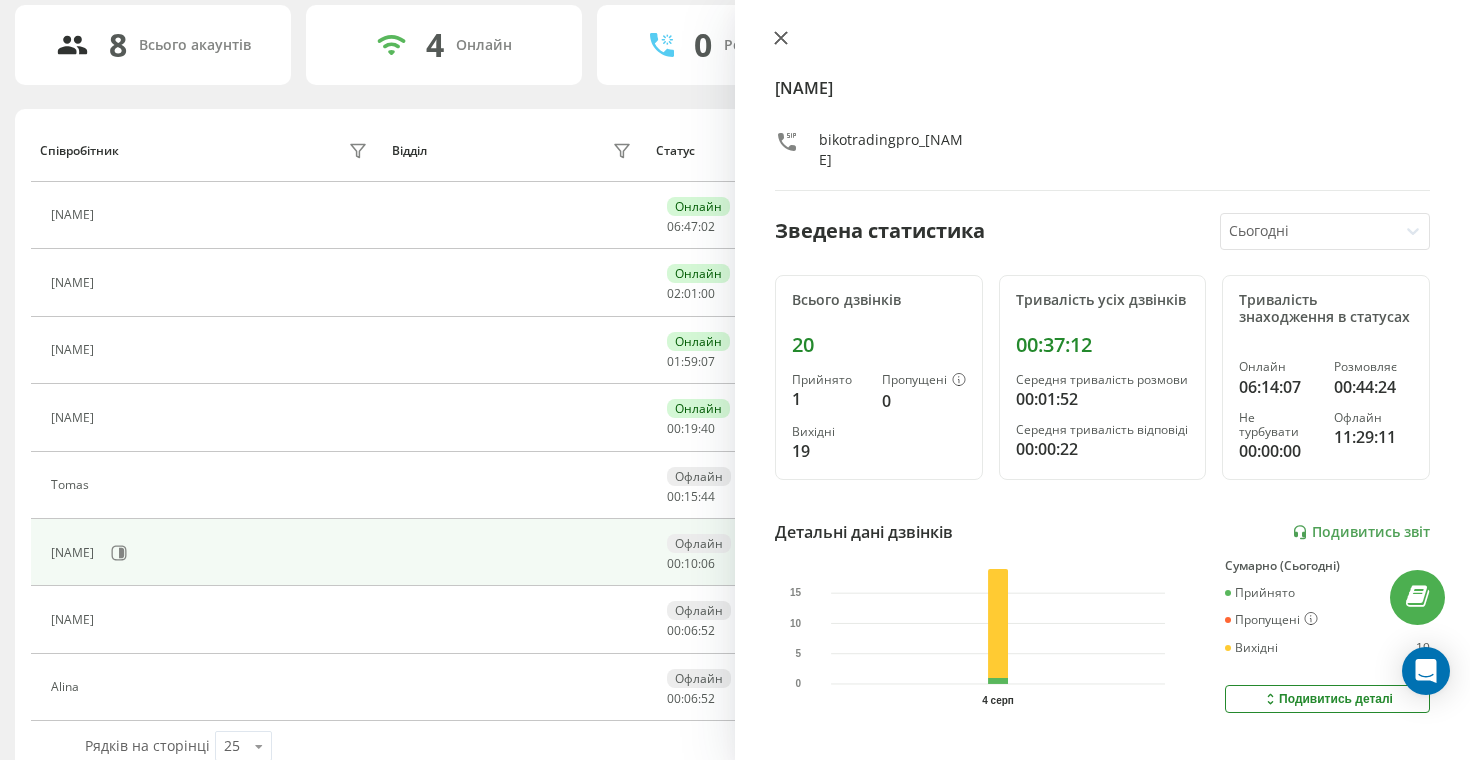 click 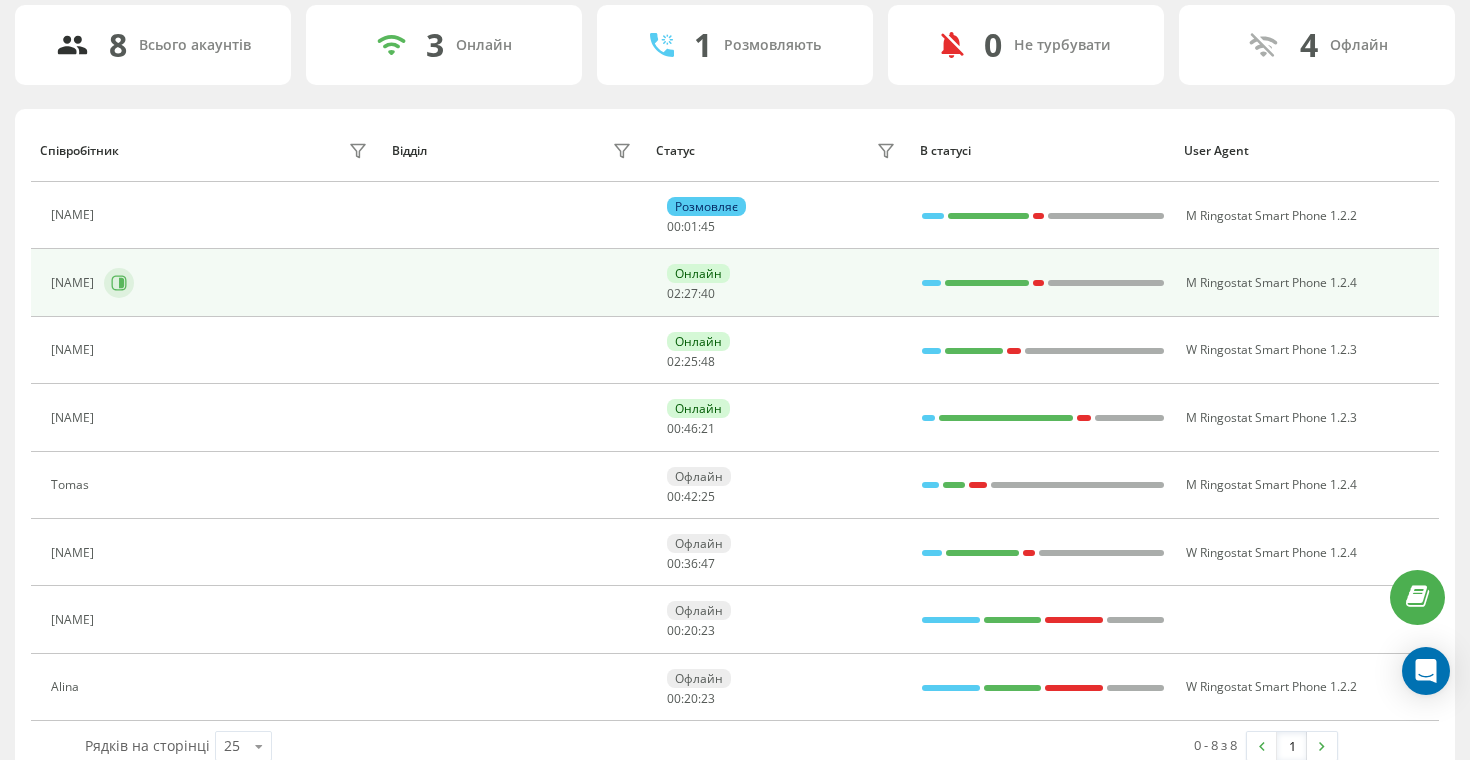 click 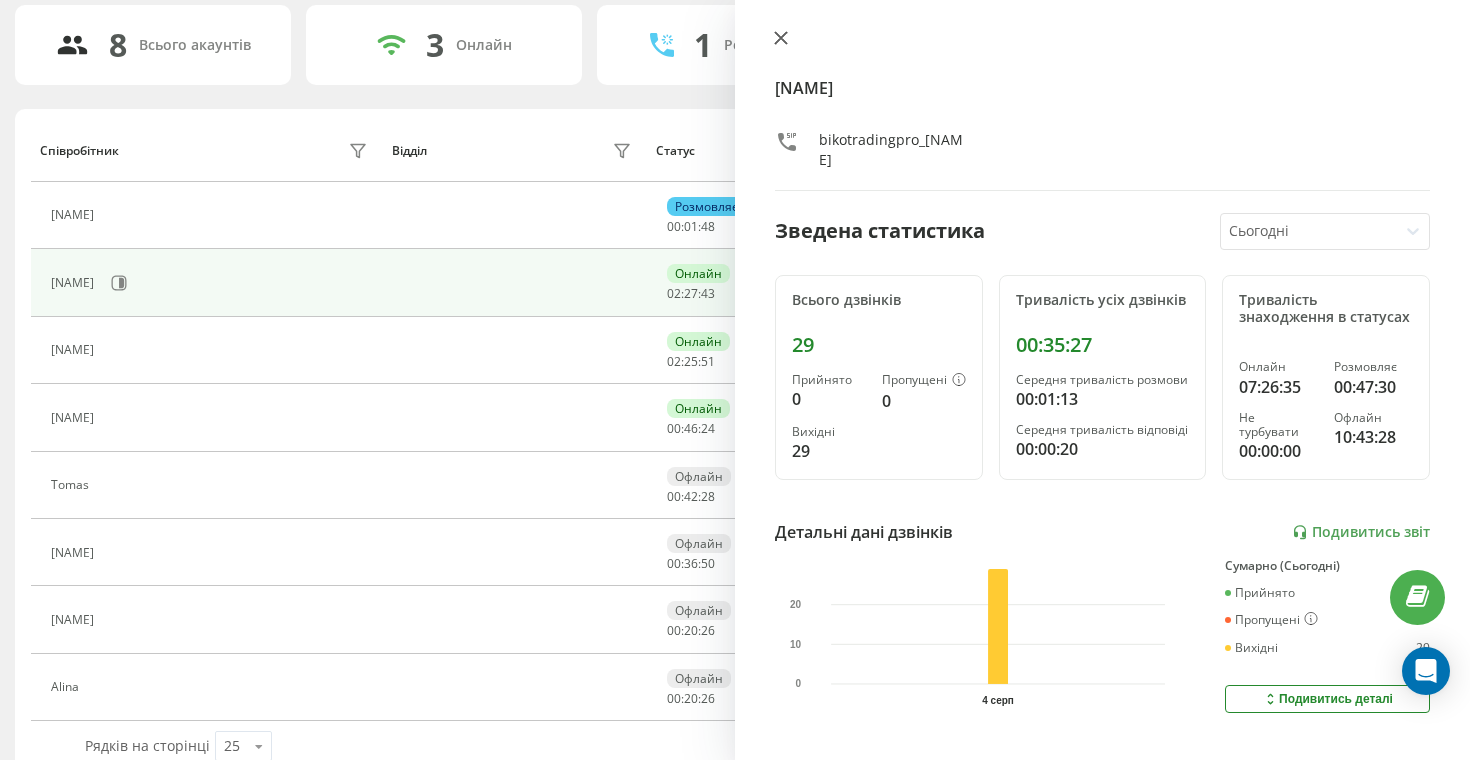 click at bounding box center (781, 39) 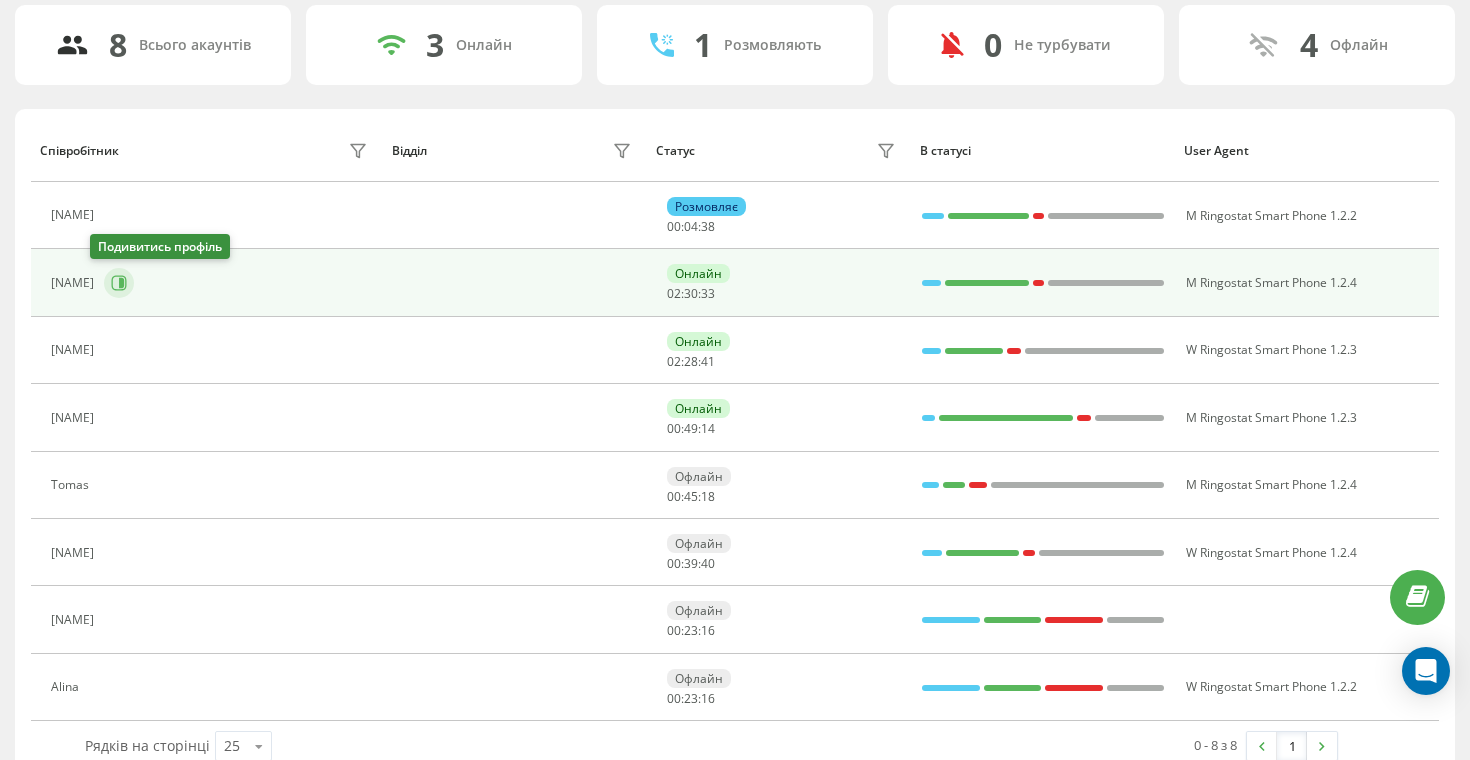 click 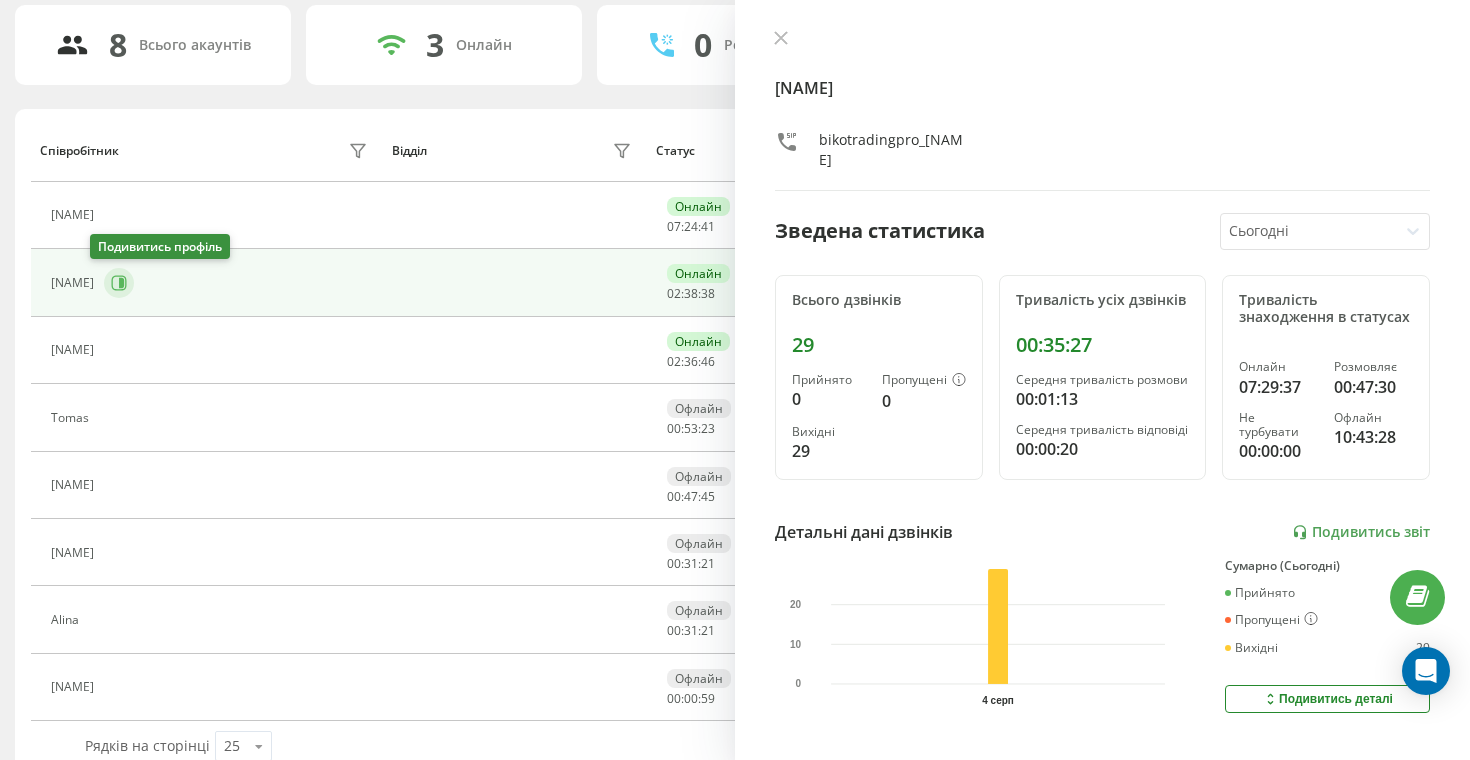 click 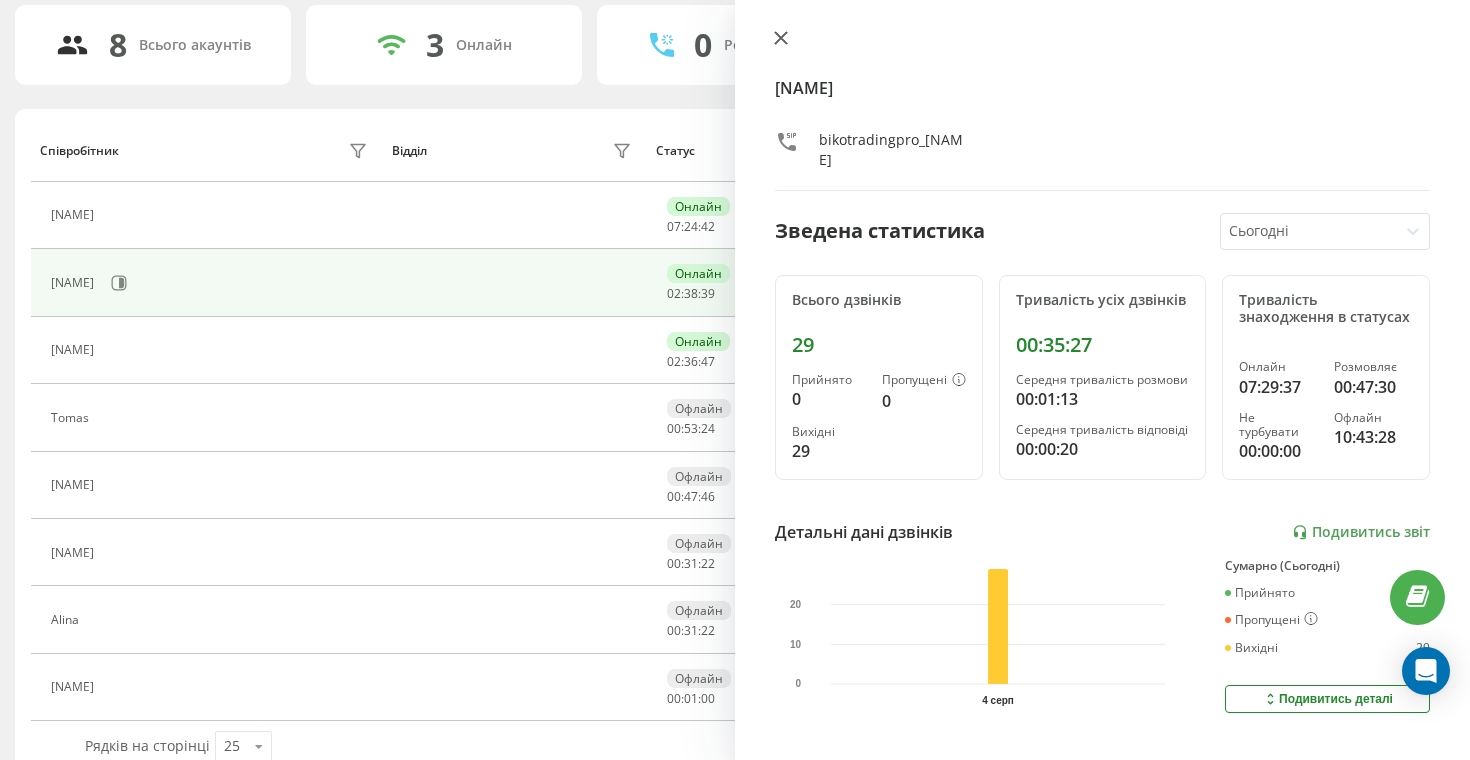 click 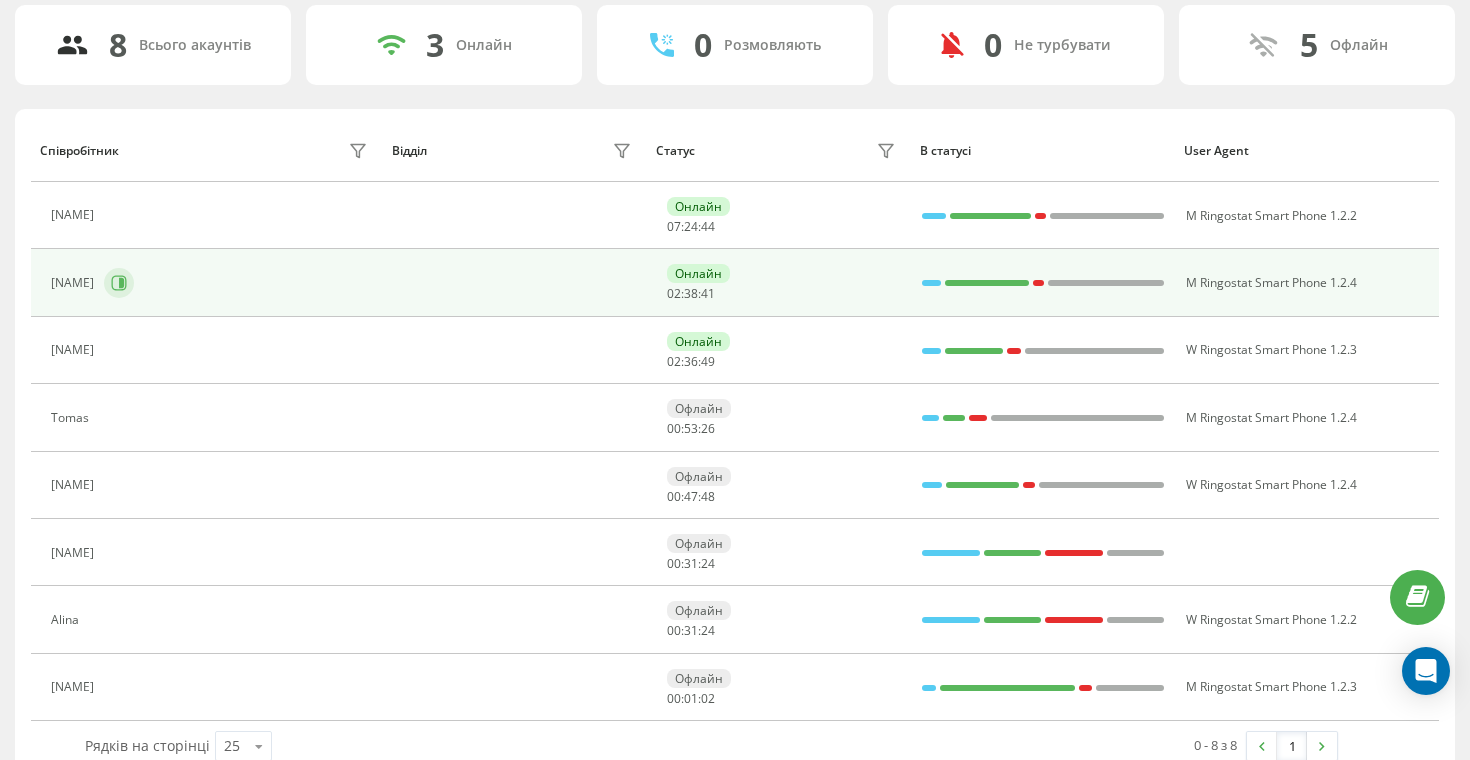 click at bounding box center [119, 283] 